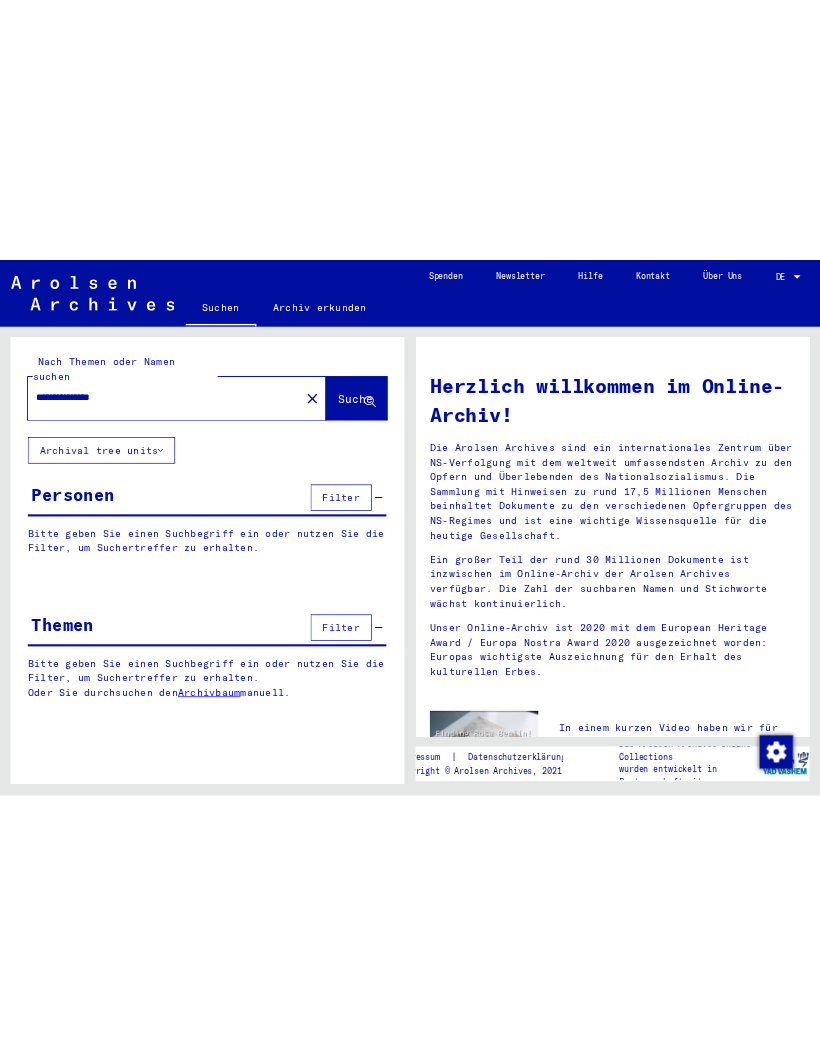 scroll, scrollTop: 0, scrollLeft: 0, axis: both 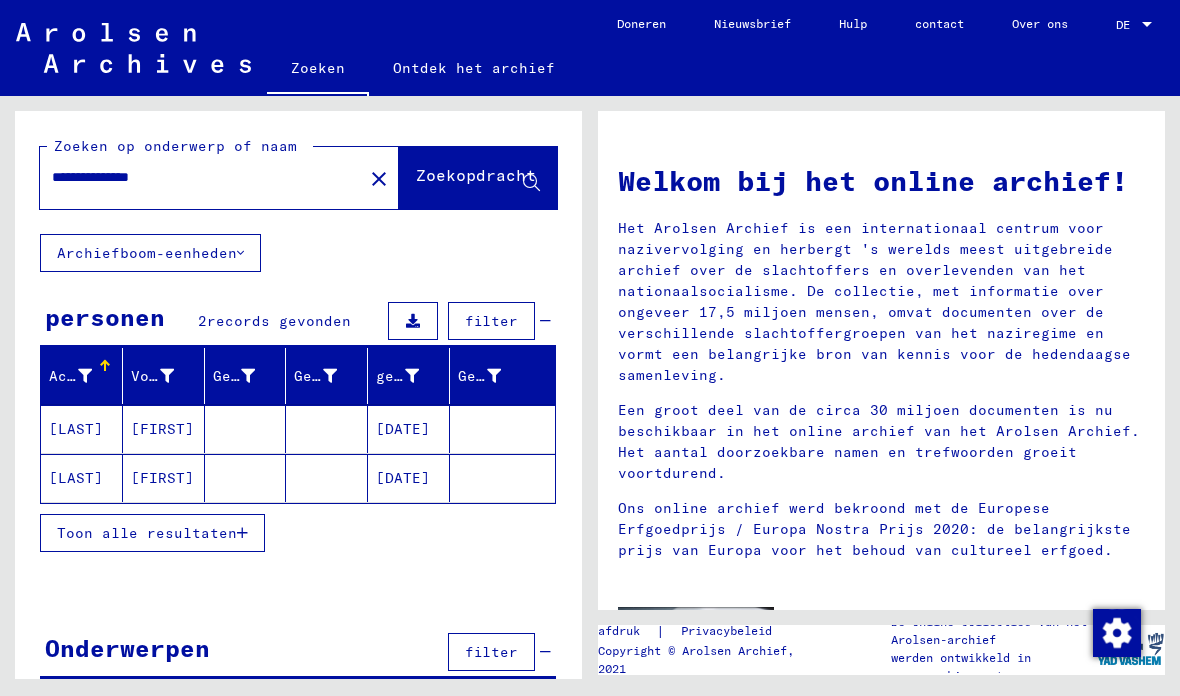 click at bounding box center (242, 533) 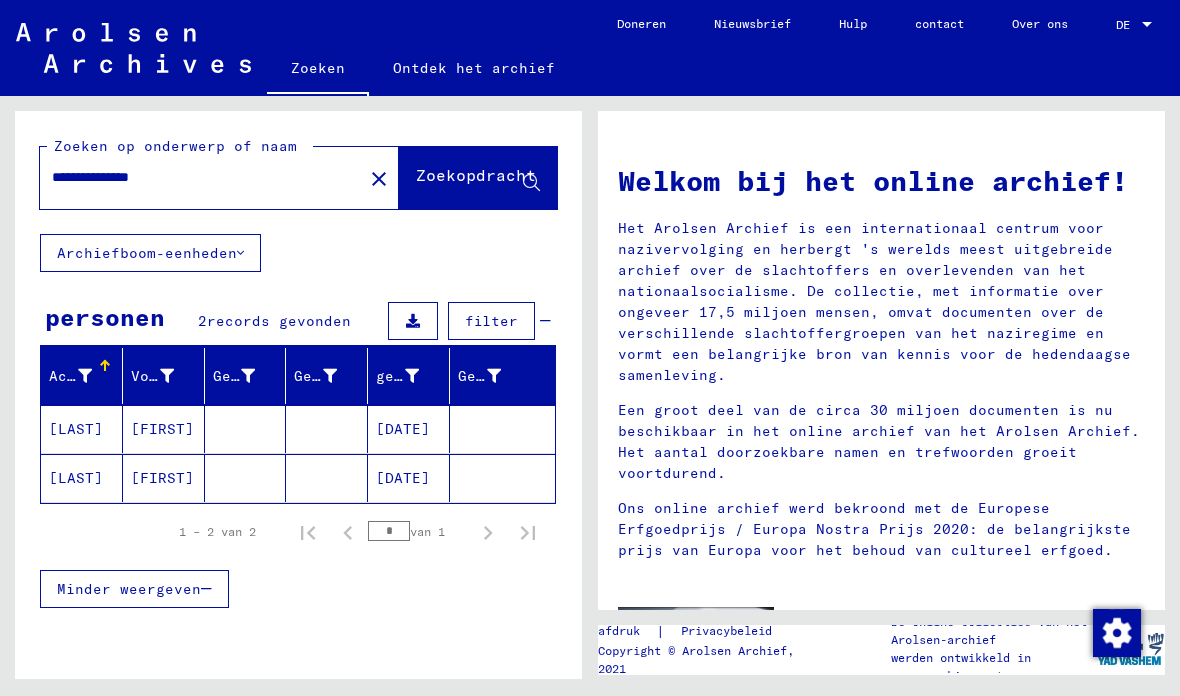 click at bounding box center [413, 321] 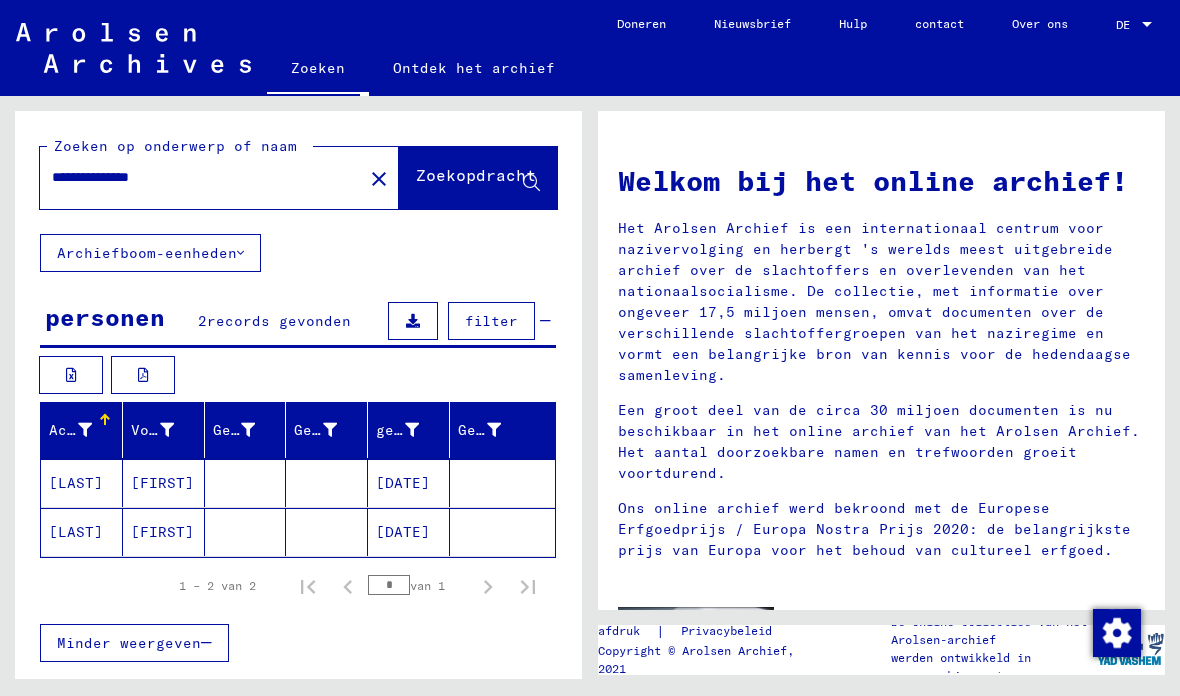 scroll, scrollTop: 0, scrollLeft: 0, axis: both 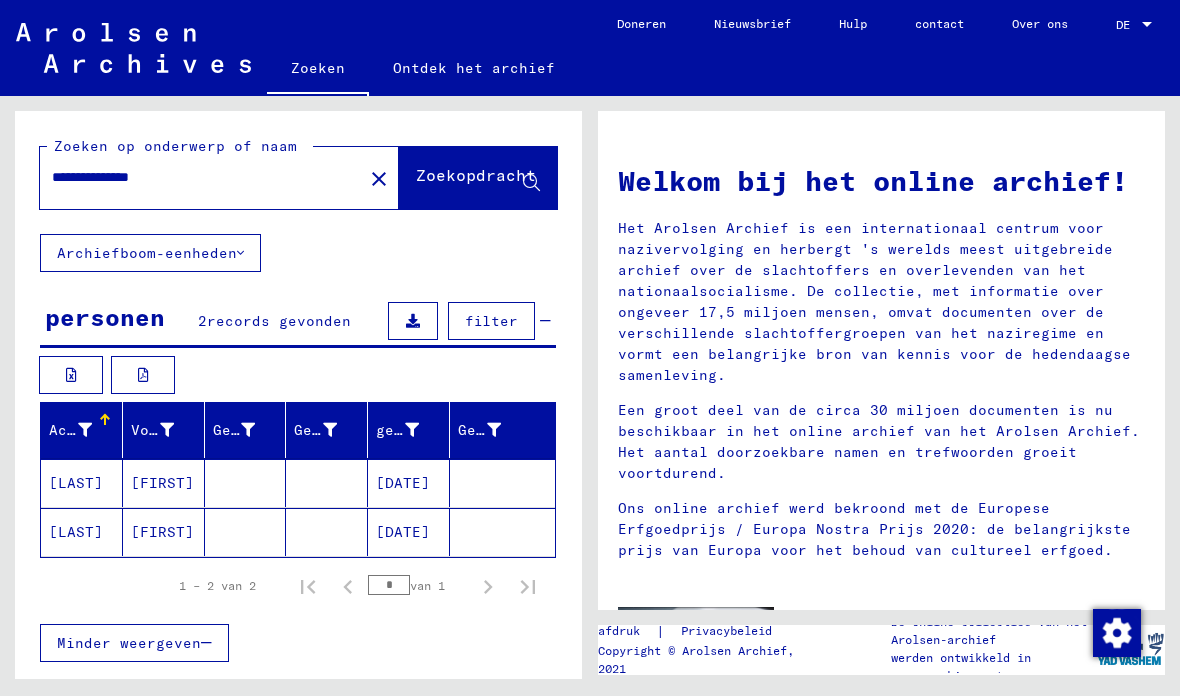 click on "[LAST]" at bounding box center (76, 532) 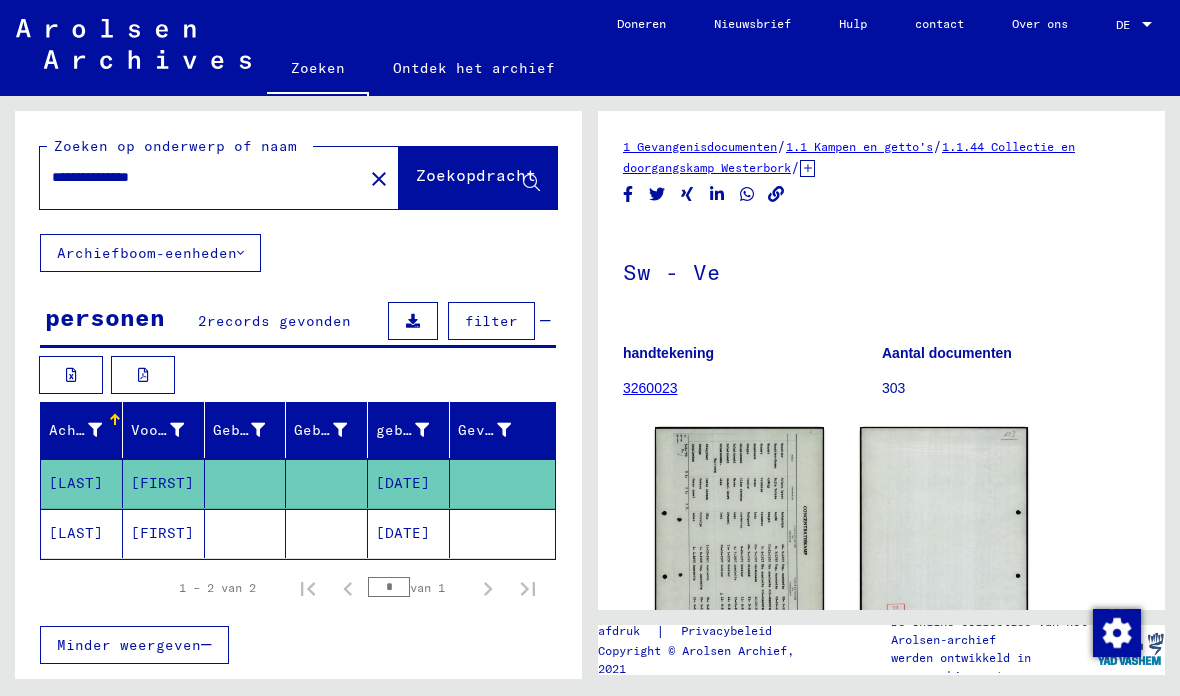 scroll, scrollTop: 0, scrollLeft: 0, axis: both 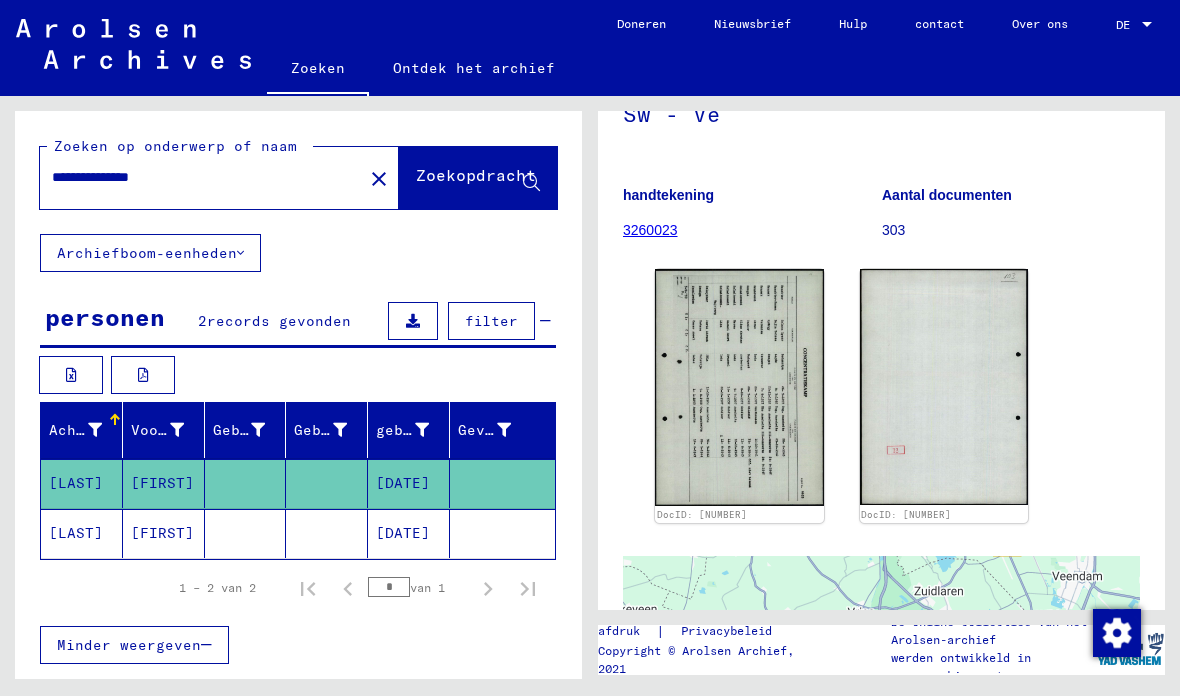 click on "3260023" 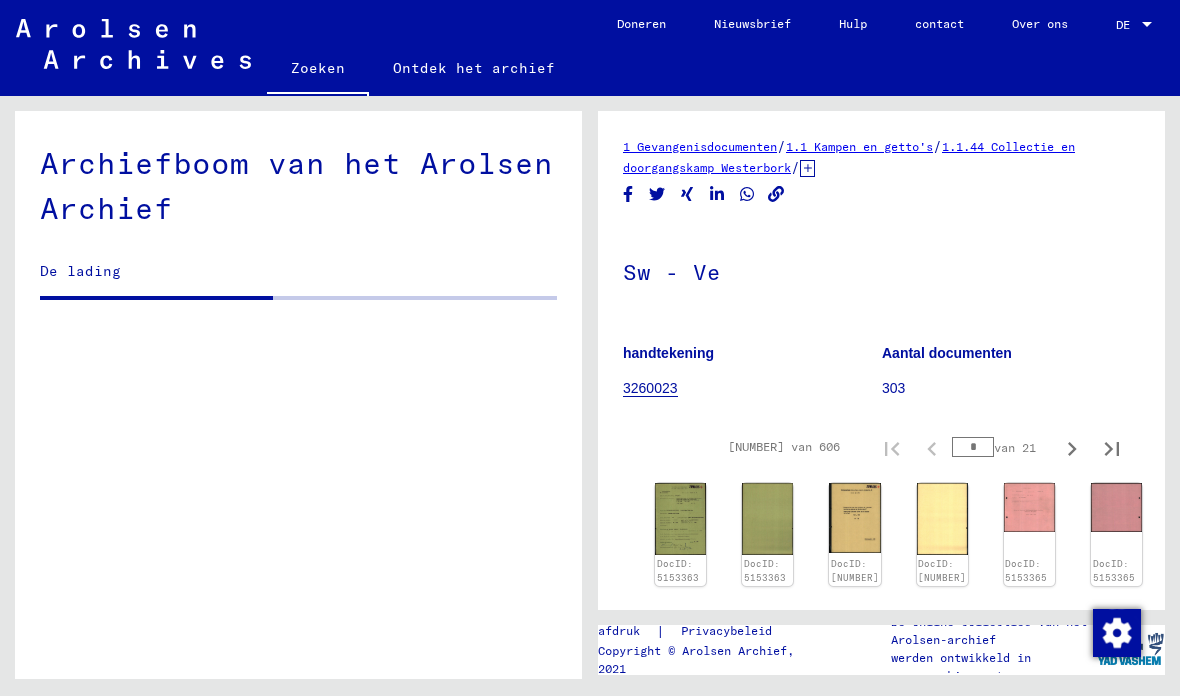 scroll, scrollTop: 6135, scrollLeft: 0, axis: vertical 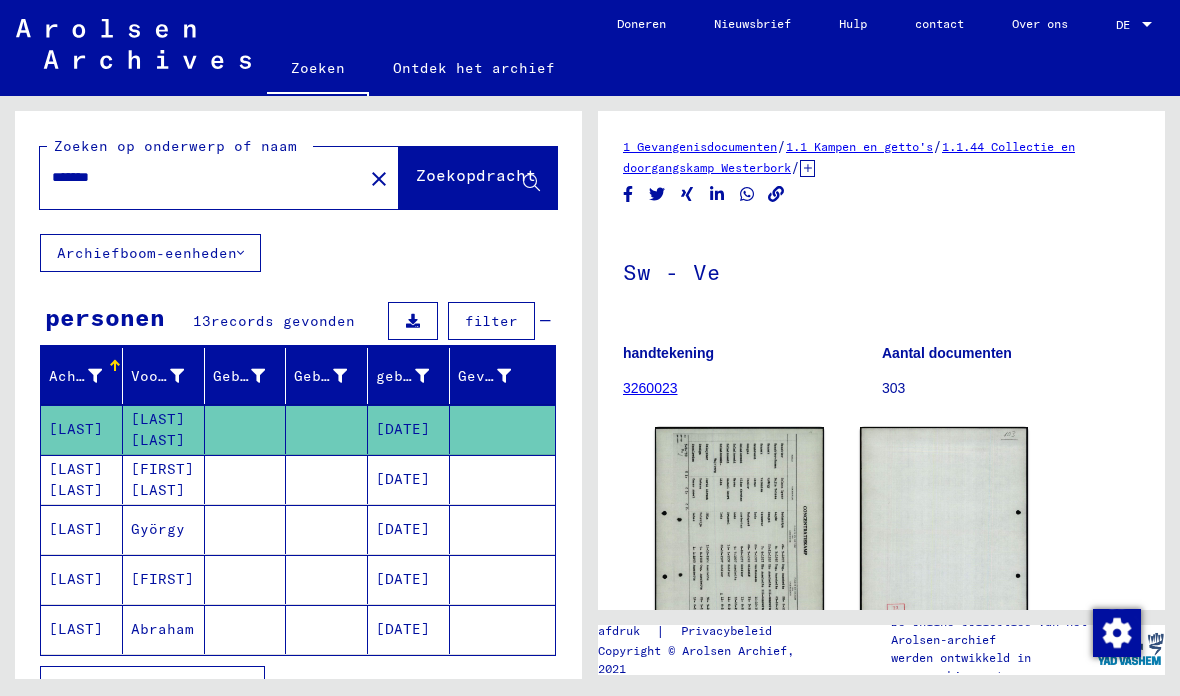 click 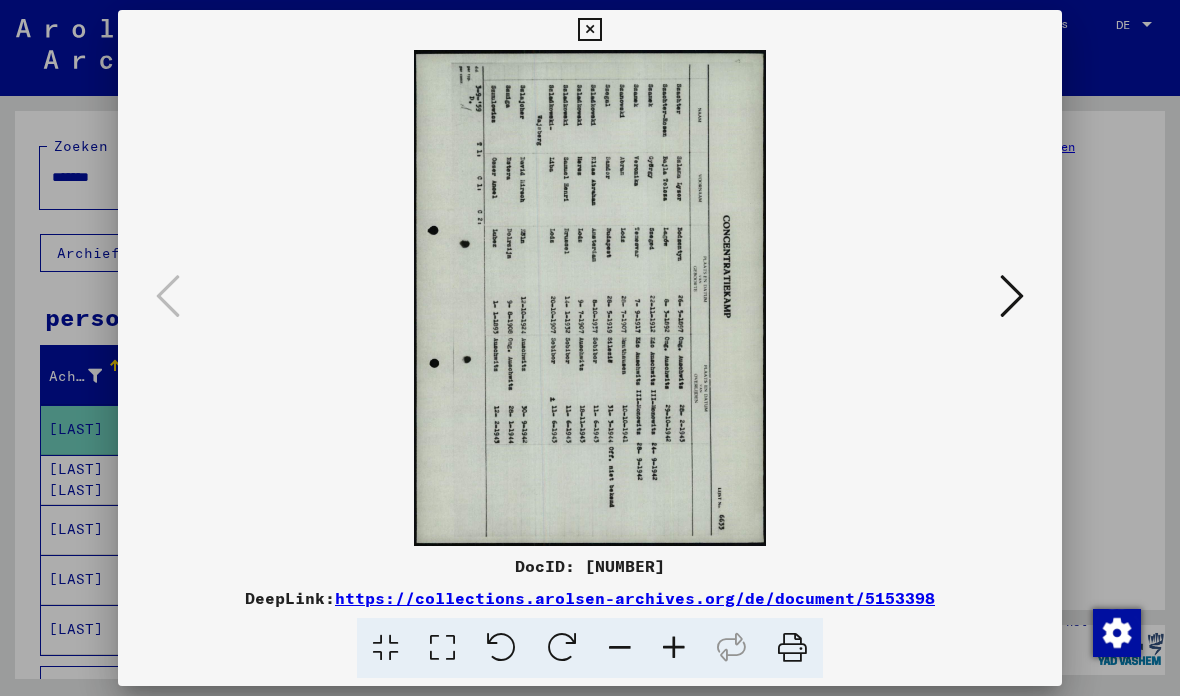 click at bounding box center [590, 298] 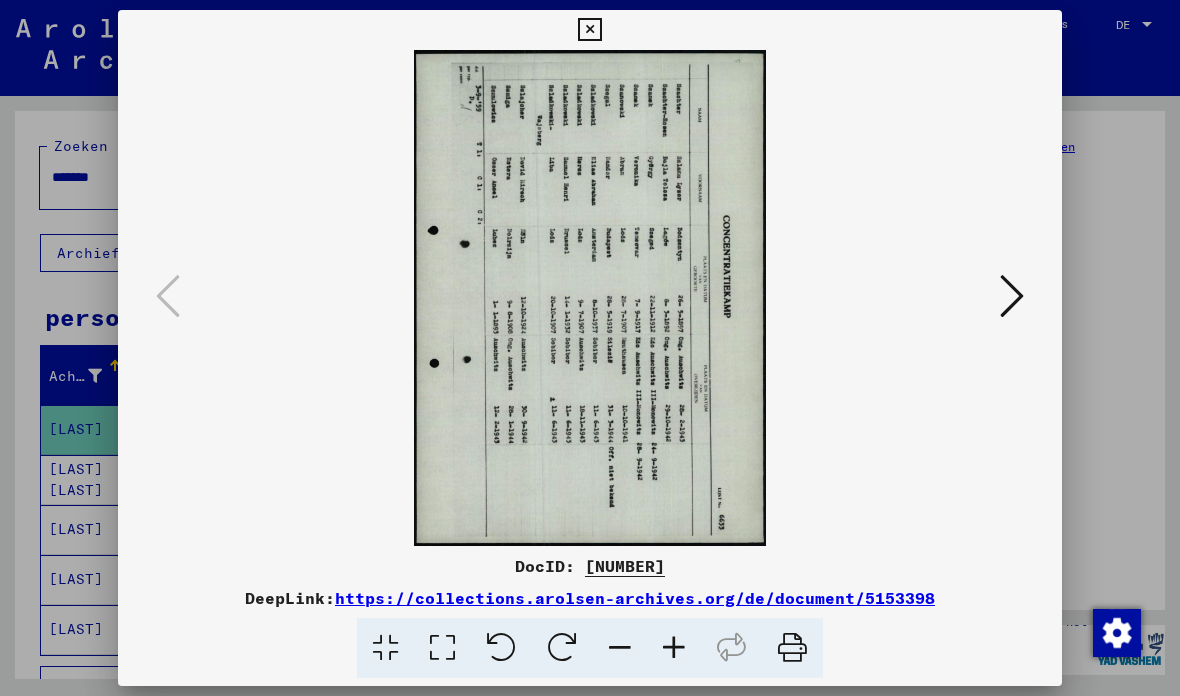 click at bounding box center (589, 30) 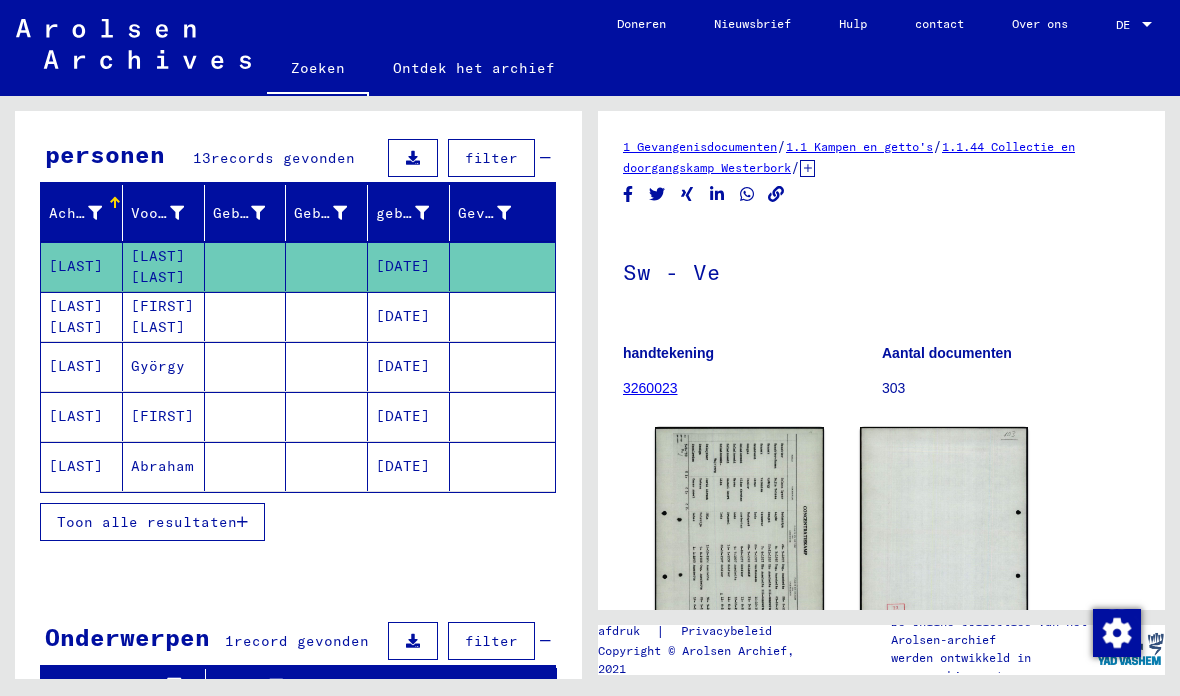 scroll, scrollTop: 187, scrollLeft: 0, axis: vertical 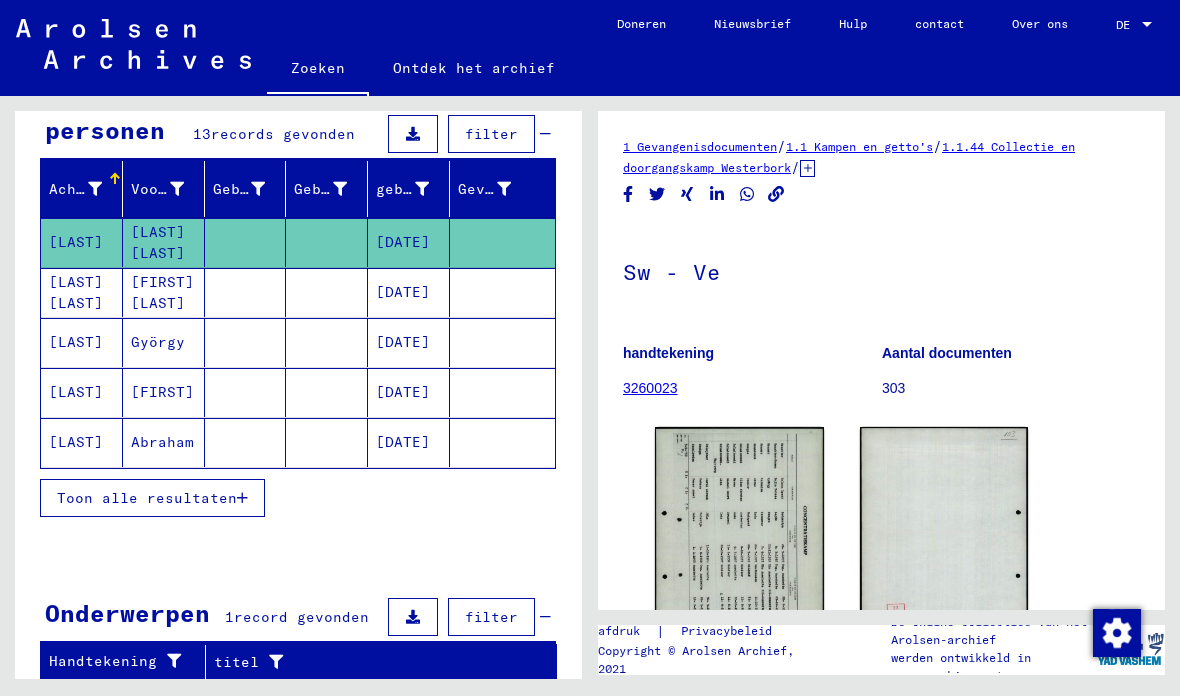 click on "Toon alle resultaten" at bounding box center (152, 498) 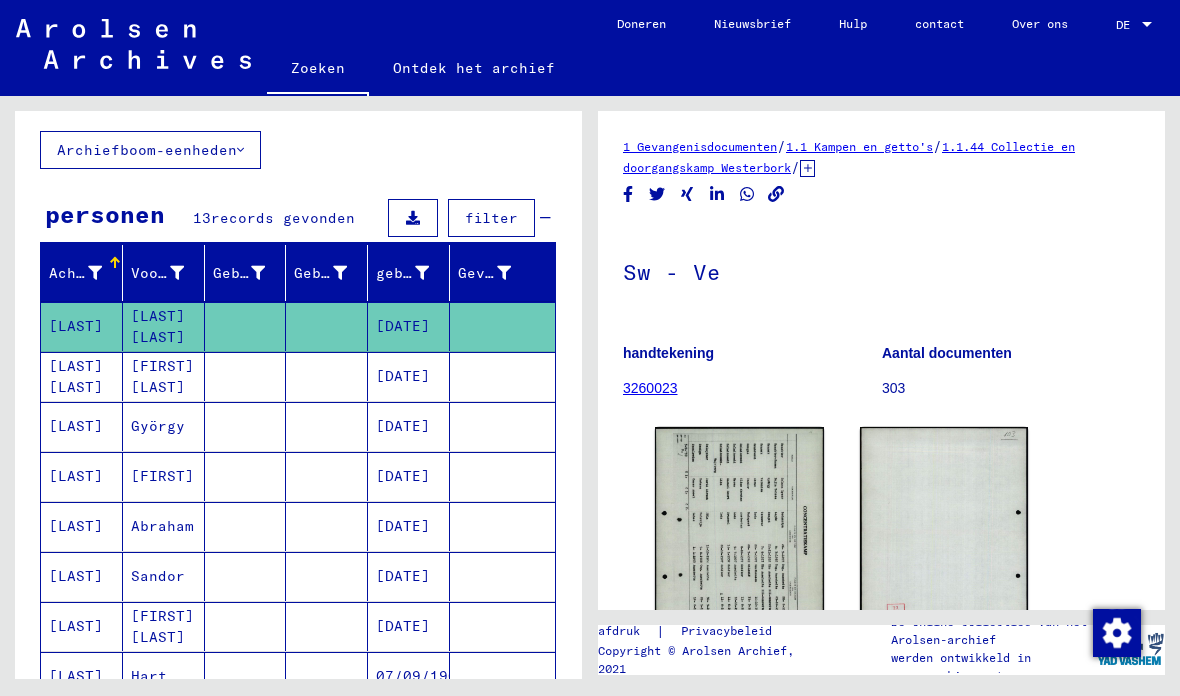 scroll, scrollTop: 101, scrollLeft: 0, axis: vertical 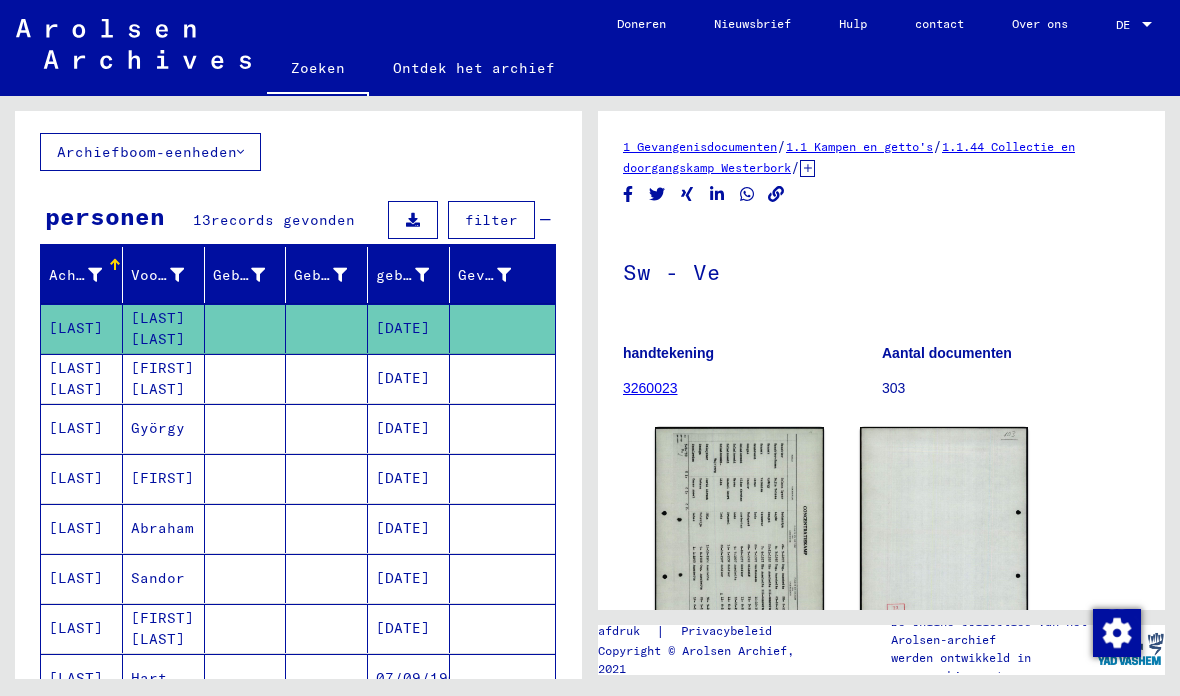 click on "György" at bounding box center [162, 478] 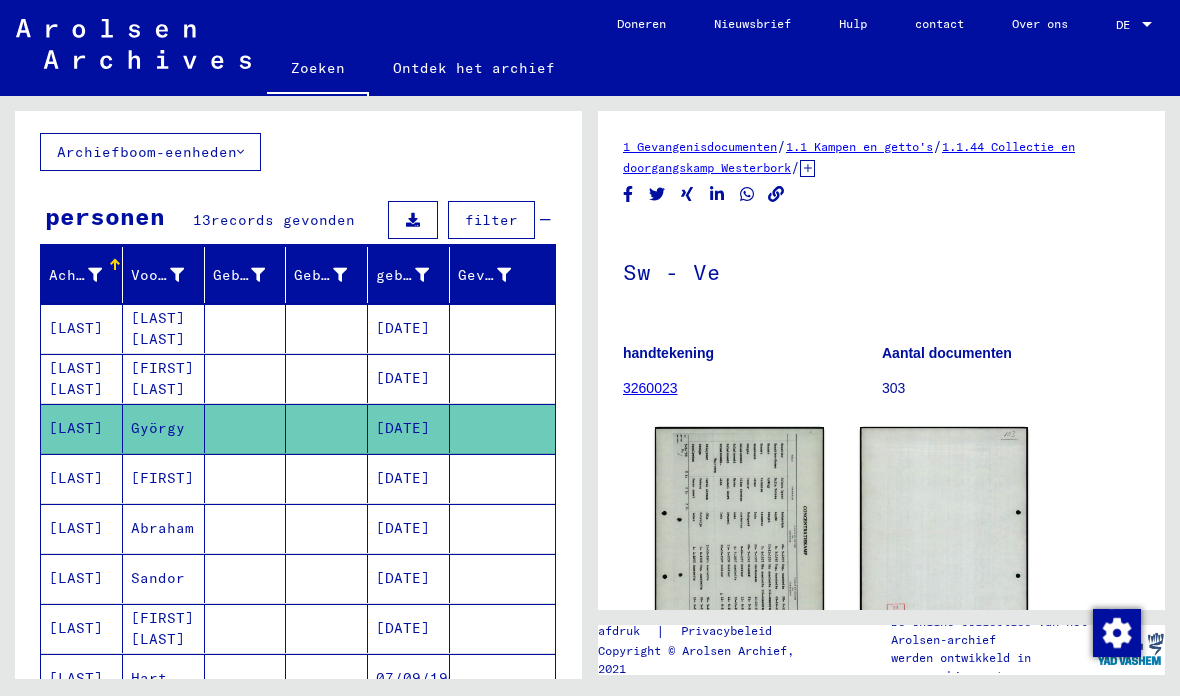 click 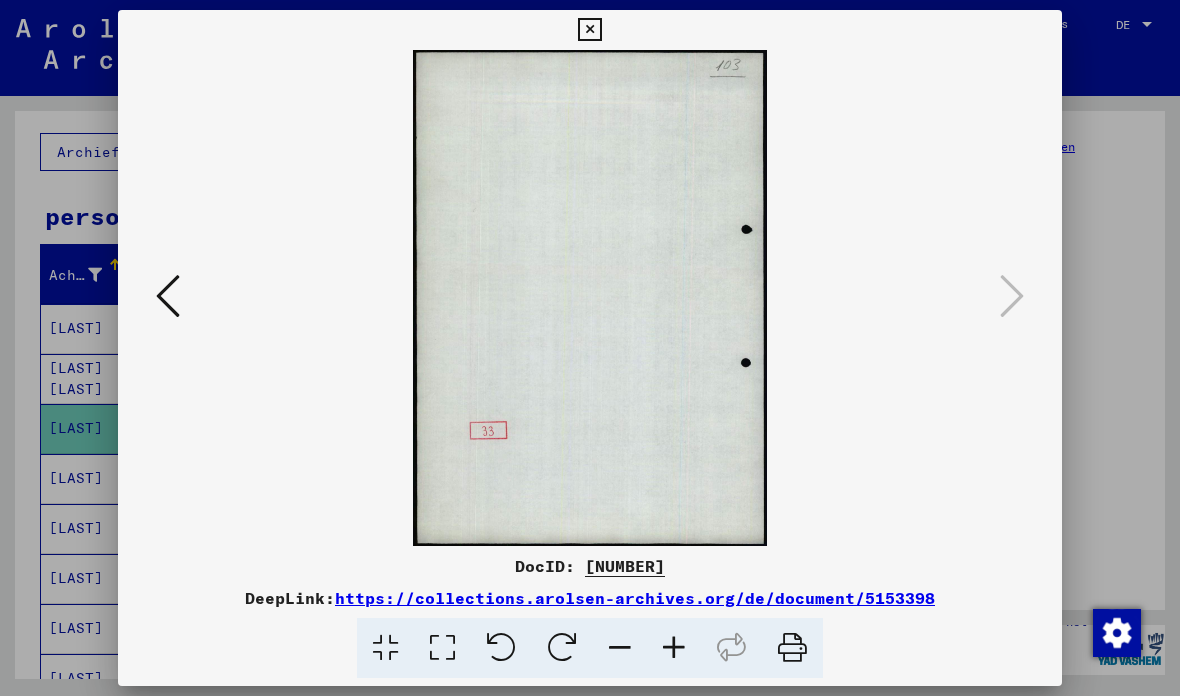 click at bounding box center (590, 298) 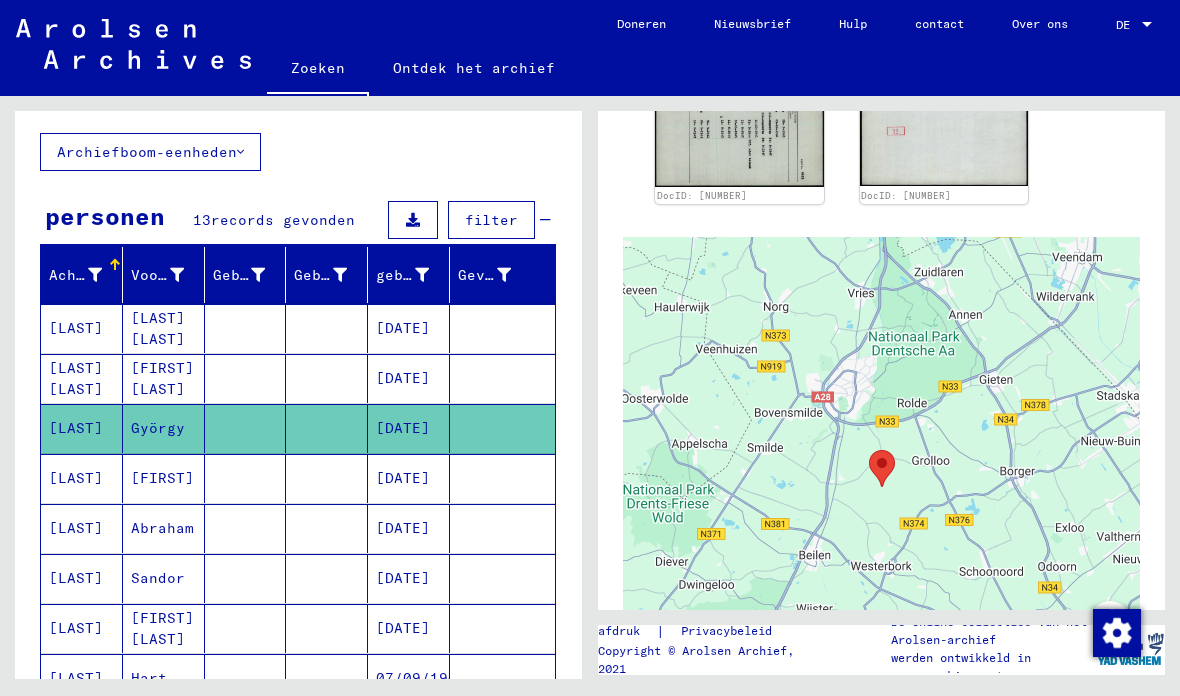 scroll, scrollTop: 529, scrollLeft: 0, axis: vertical 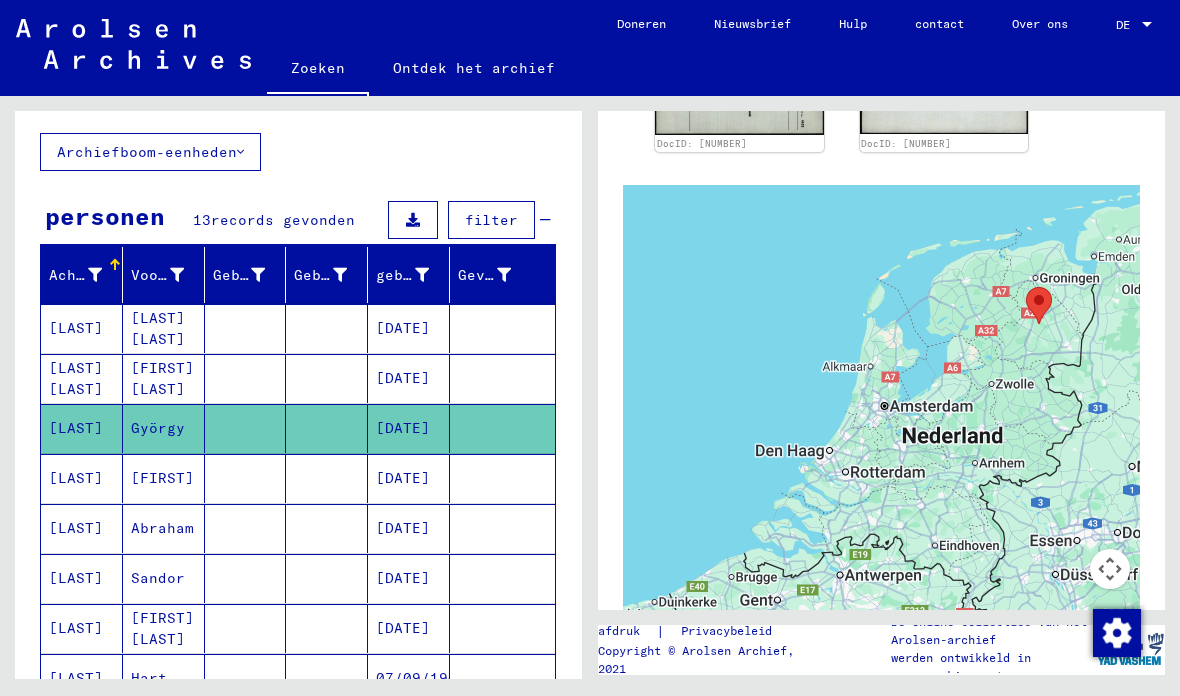 click at bounding box center [413, 220] 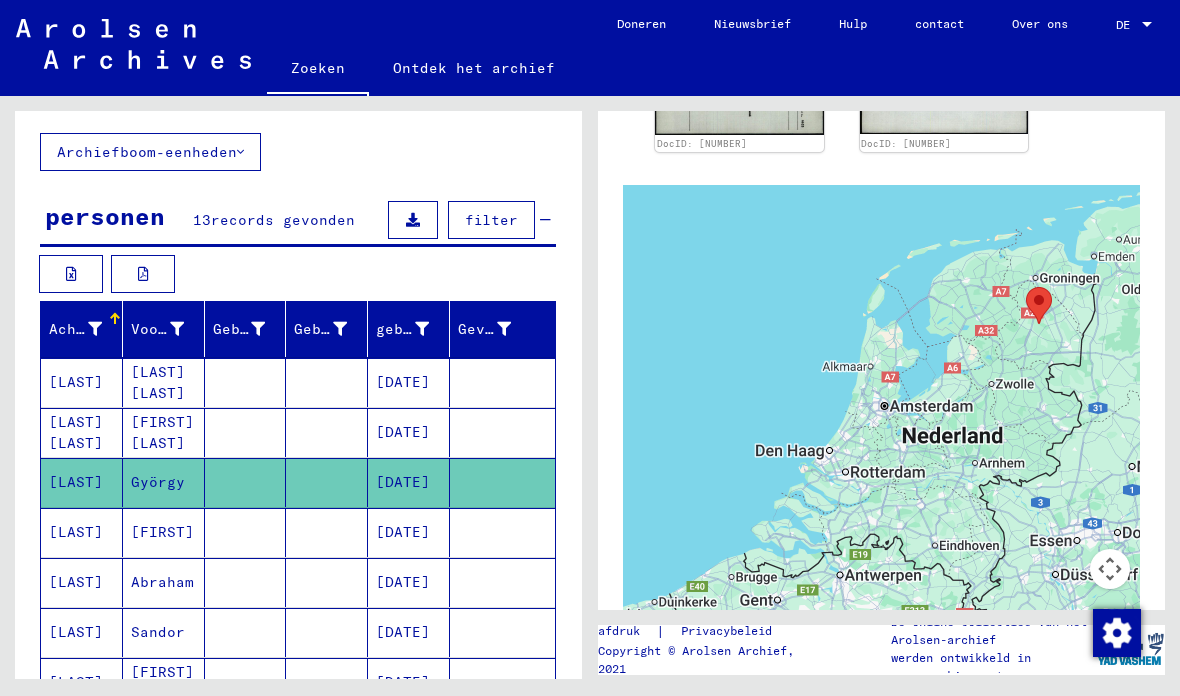 click at bounding box center [143, 274] 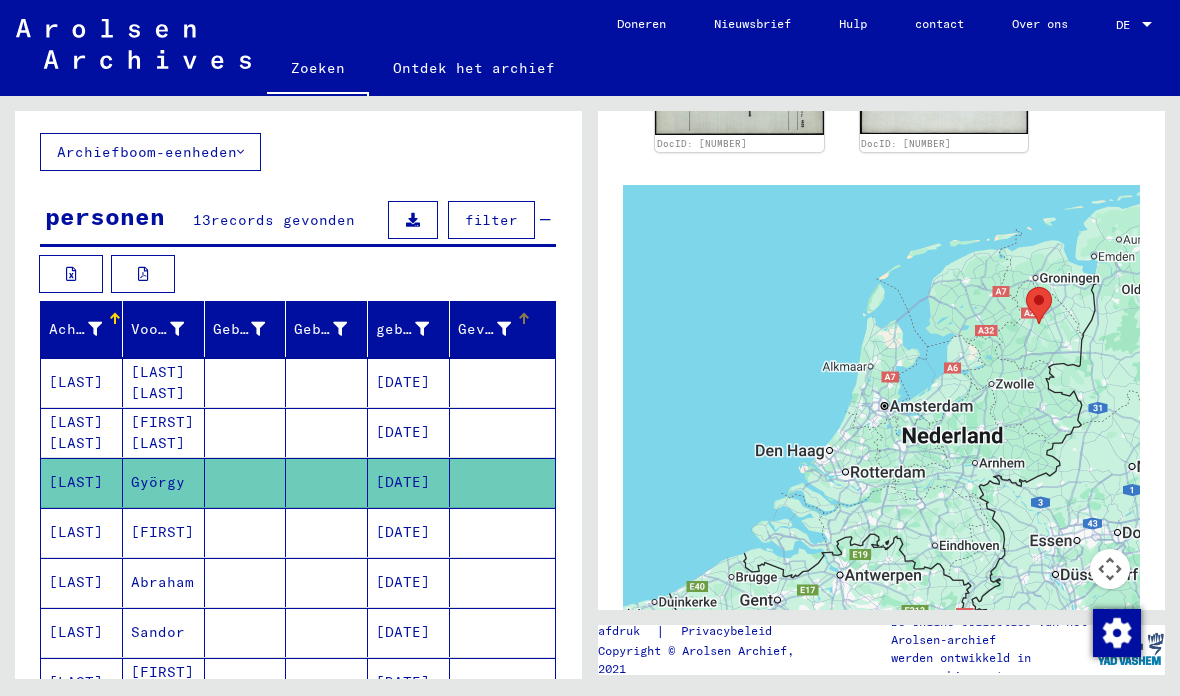 click at bounding box center (504, 329) 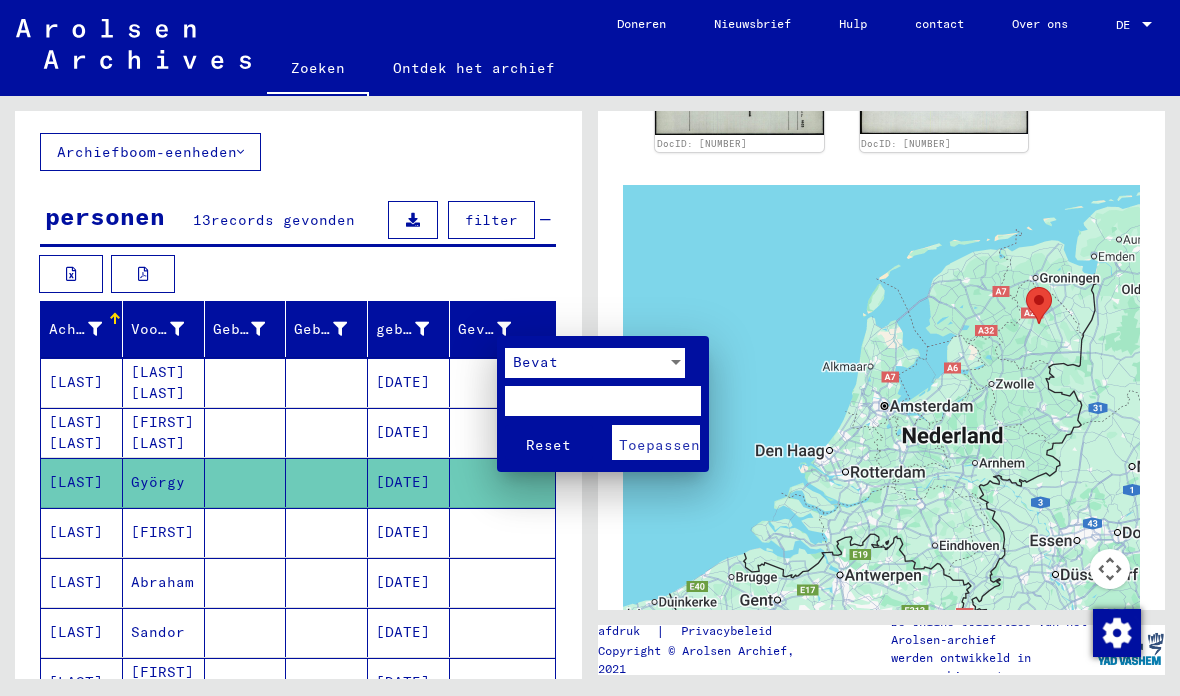 click at bounding box center [676, 363] 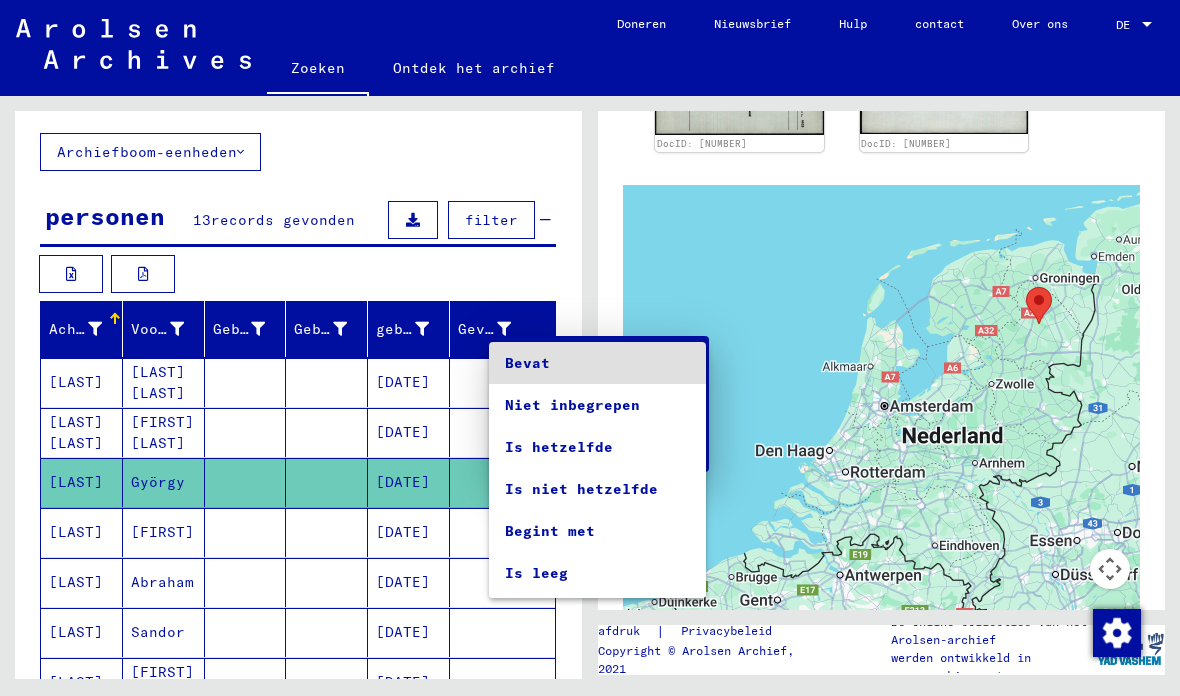 click at bounding box center [590, 348] 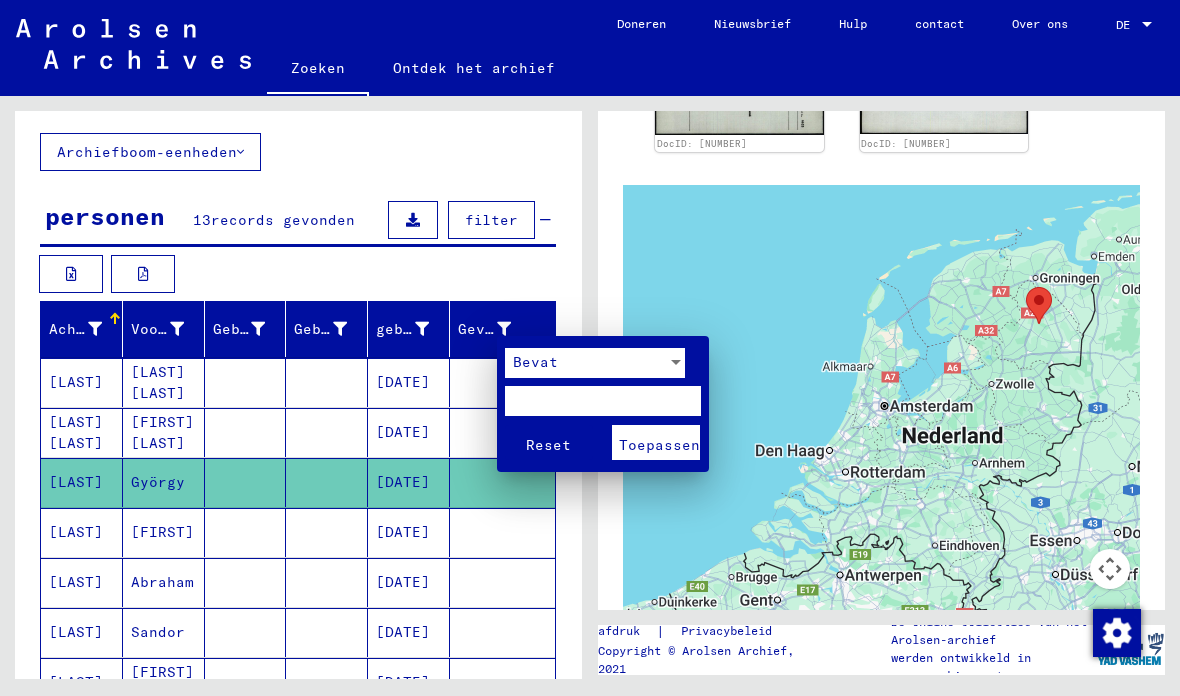 click on "Reset" at bounding box center (548, 445) 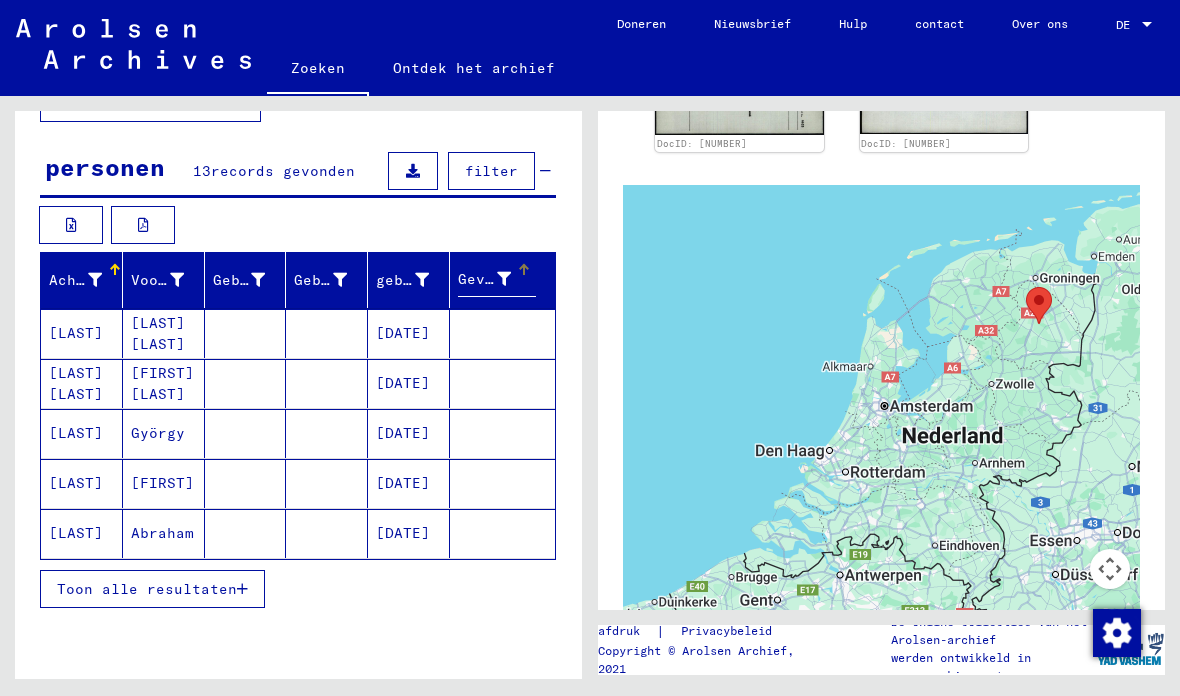 scroll, scrollTop: 153, scrollLeft: 0, axis: vertical 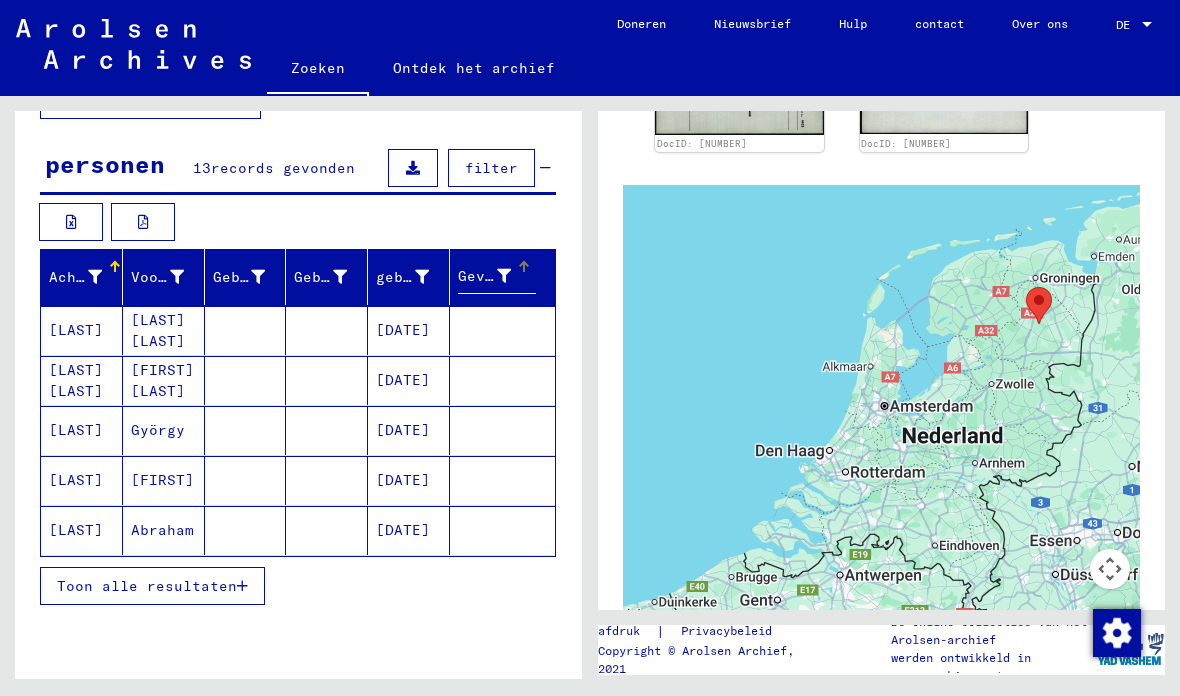 click on "György" at bounding box center (162, 480) 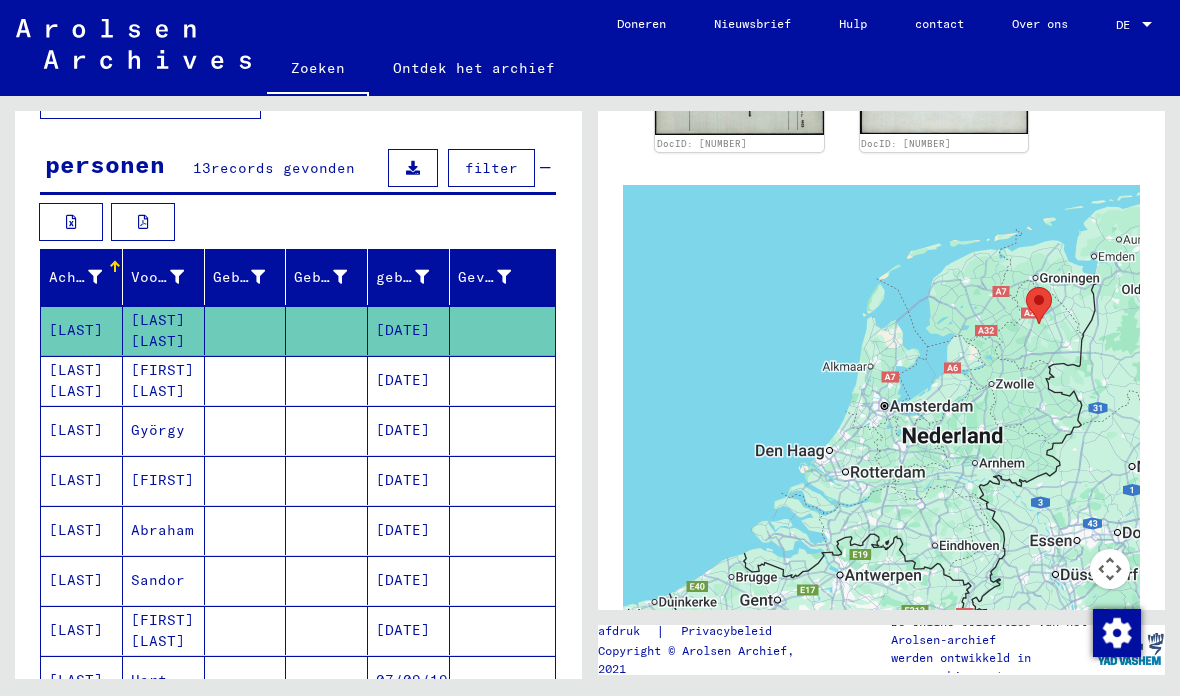 click on "György" at bounding box center (162, 480) 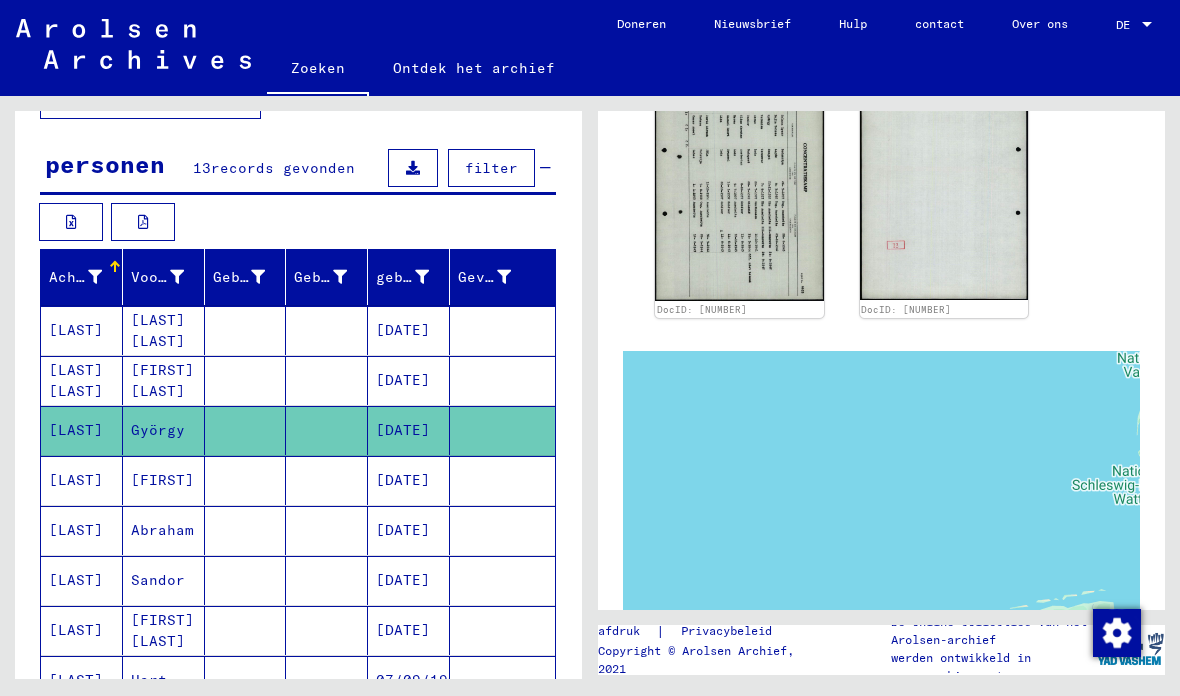 scroll, scrollTop: 270, scrollLeft: 0, axis: vertical 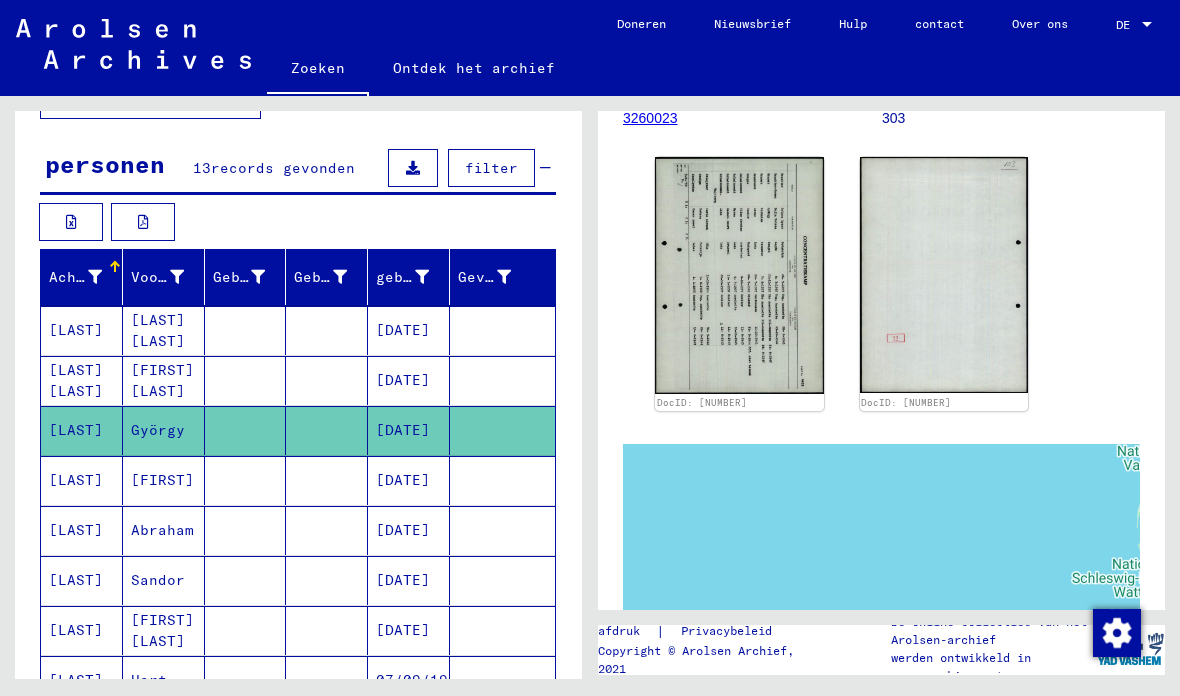 click 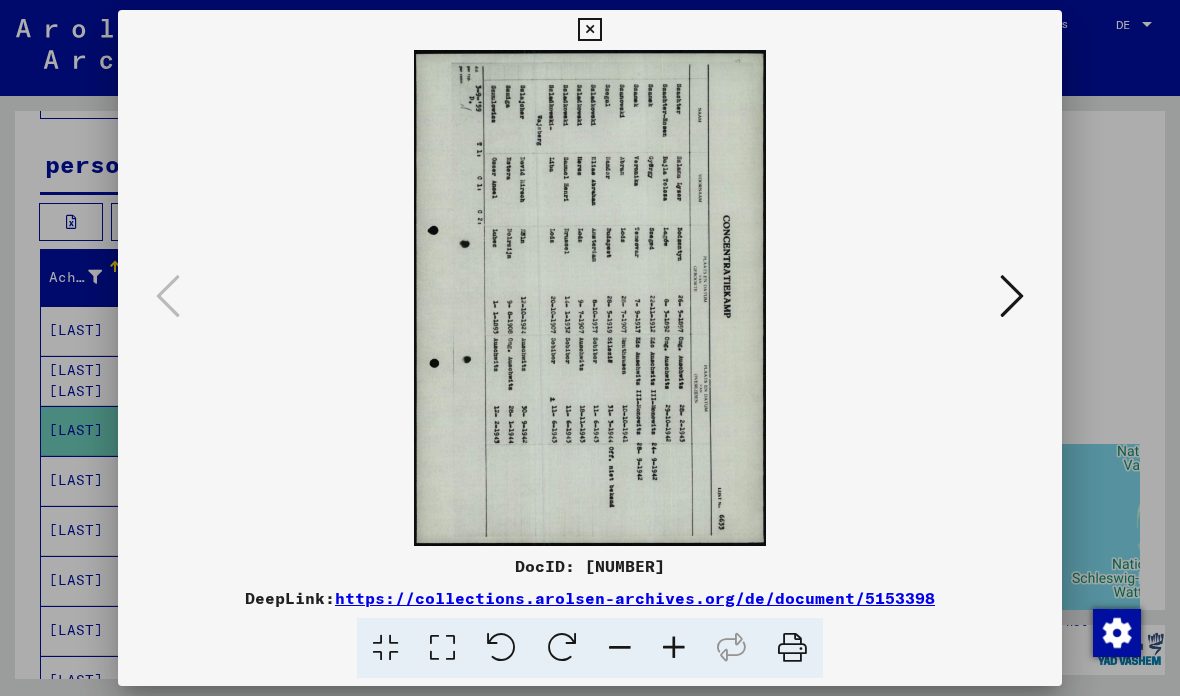 click at bounding box center [589, 30] 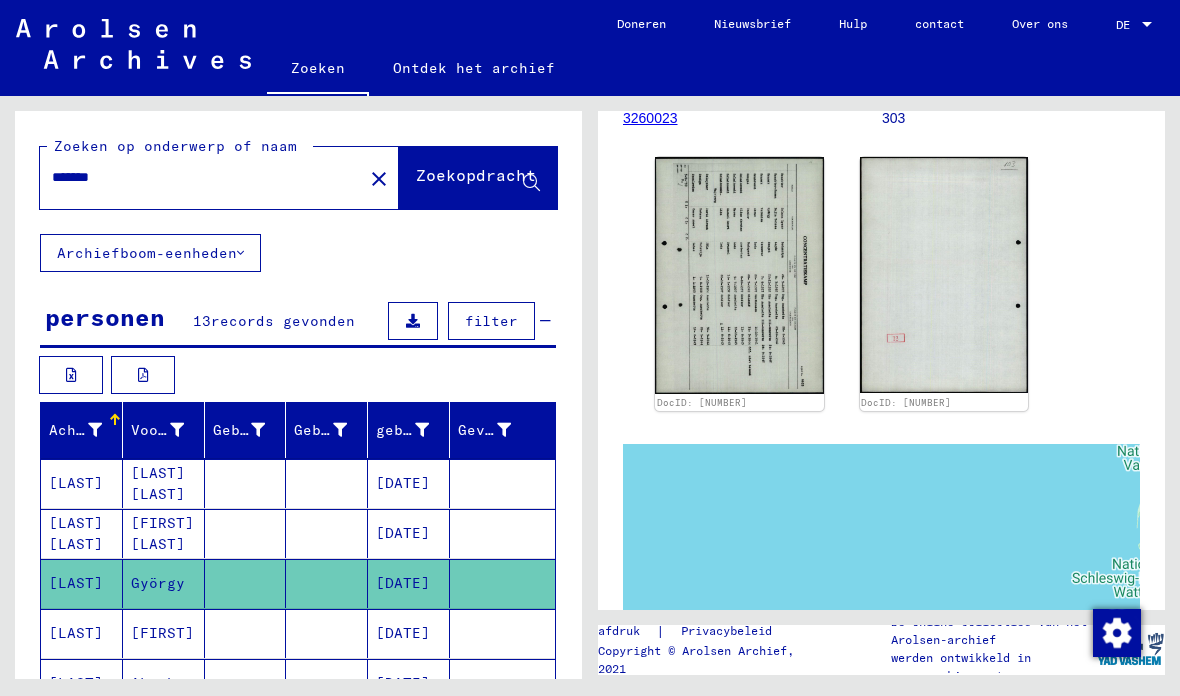 scroll, scrollTop: 0, scrollLeft: 0, axis: both 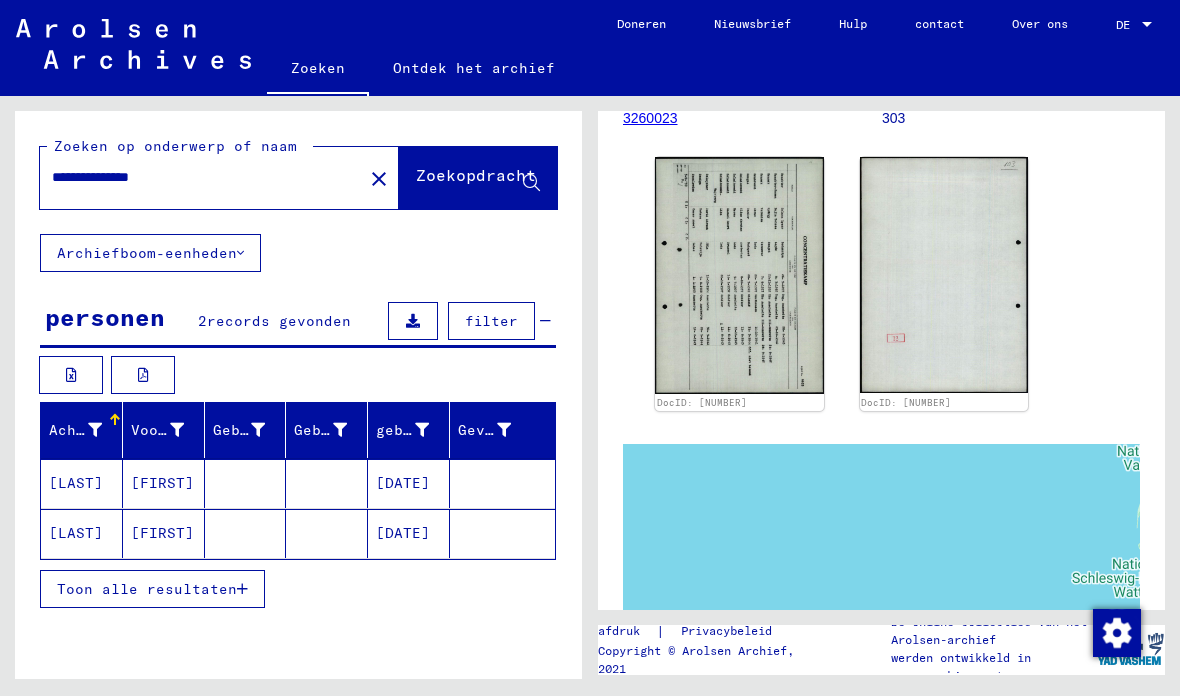 click on "Toon alle resultaten" at bounding box center [152, 589] 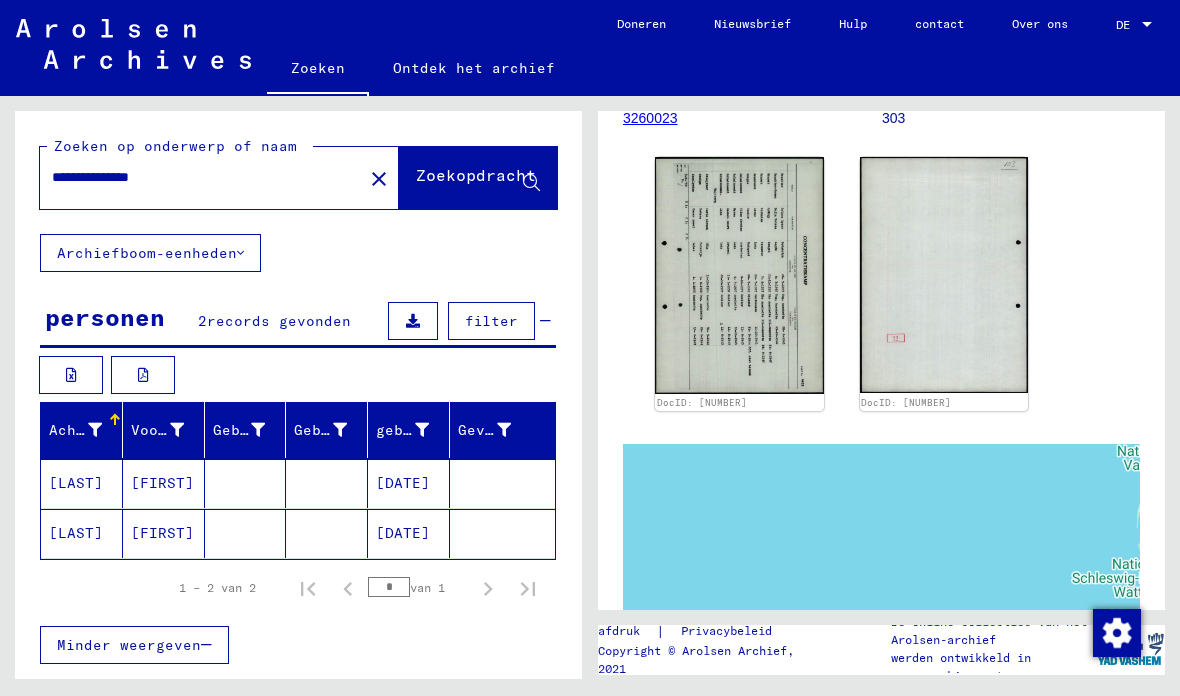click on "[FIRST]" at bounding box center [162, 533] 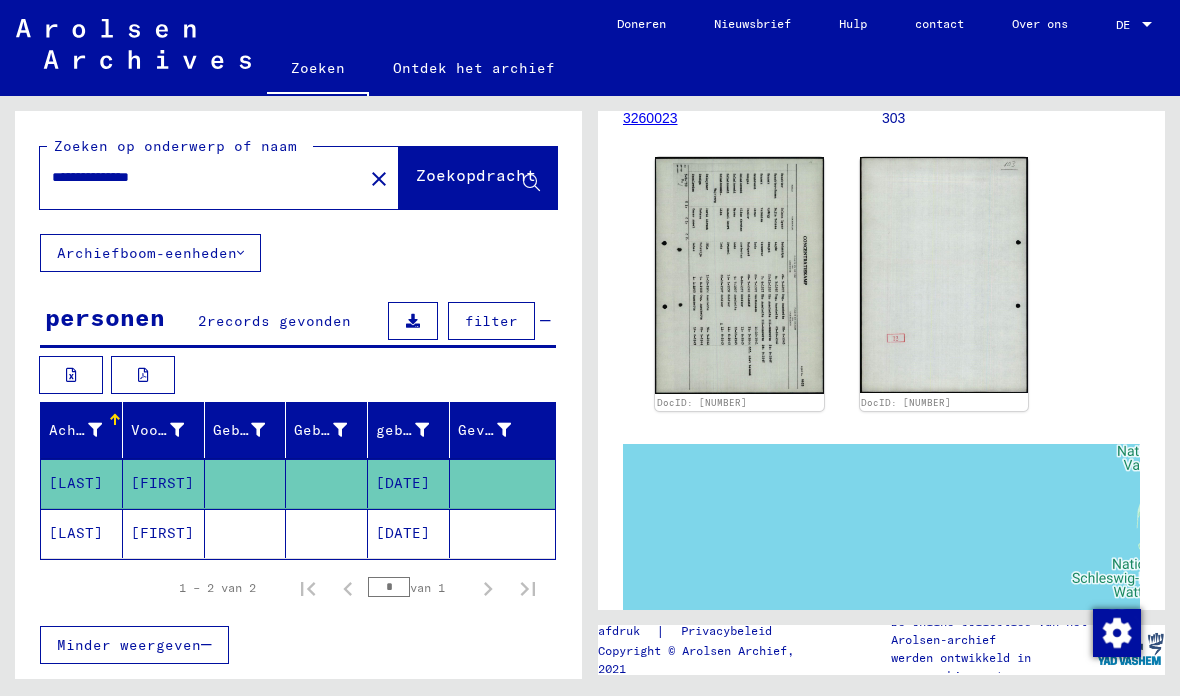 click on "[DATE]" 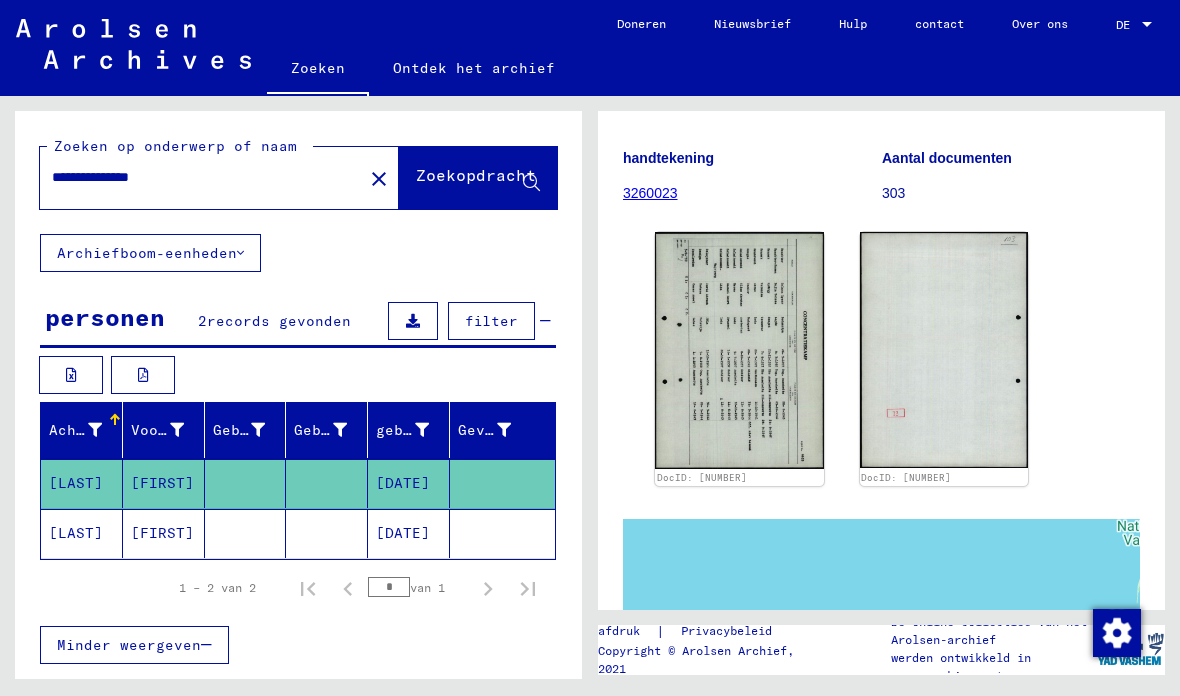 click on "3260023" 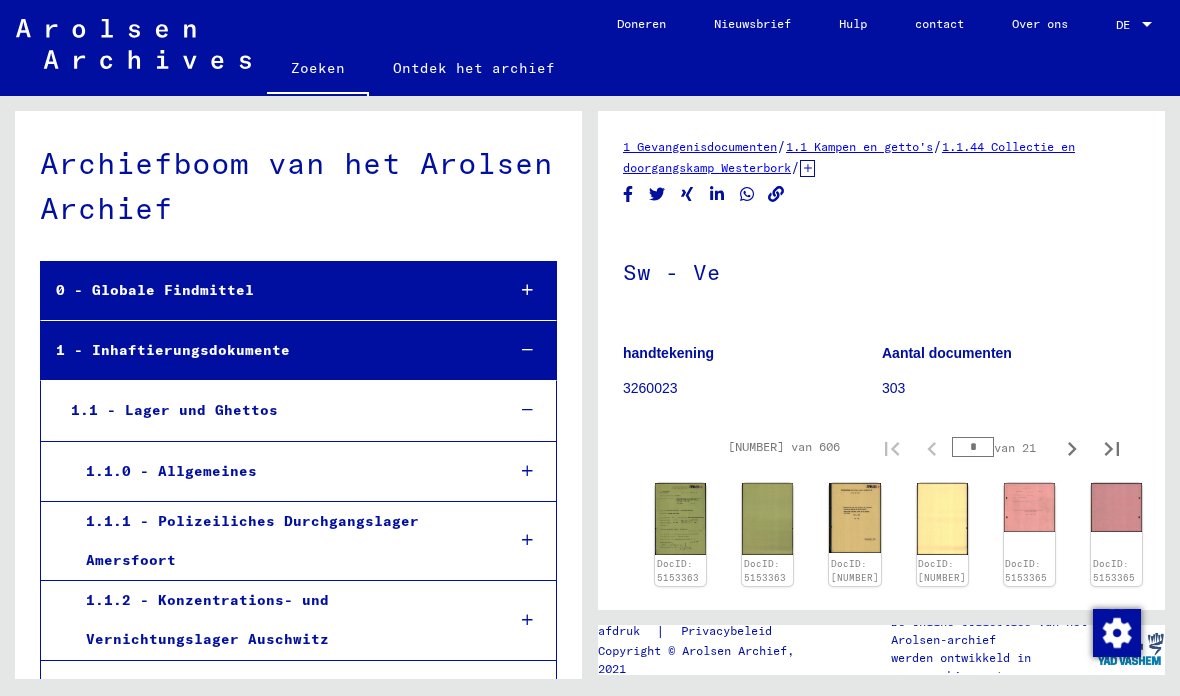scroll, scrollTop: 6135, scrollLeft: 0, axis: vertical 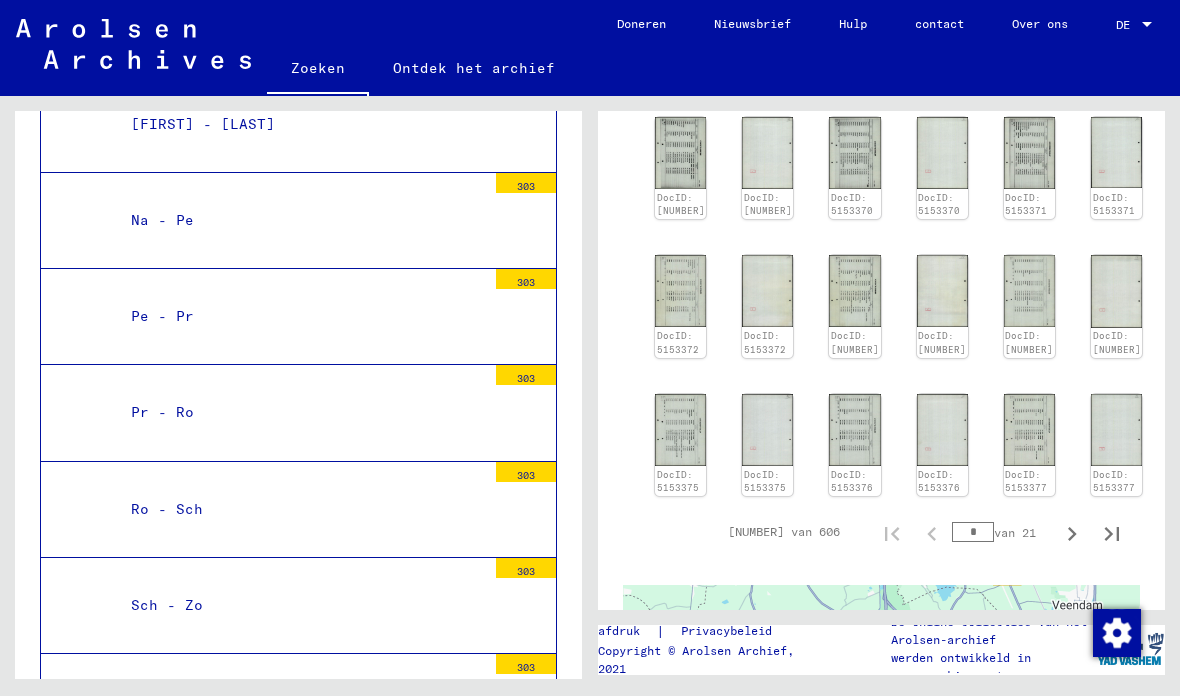 click on "Sw - Ve" at bounding box center [301, 798] 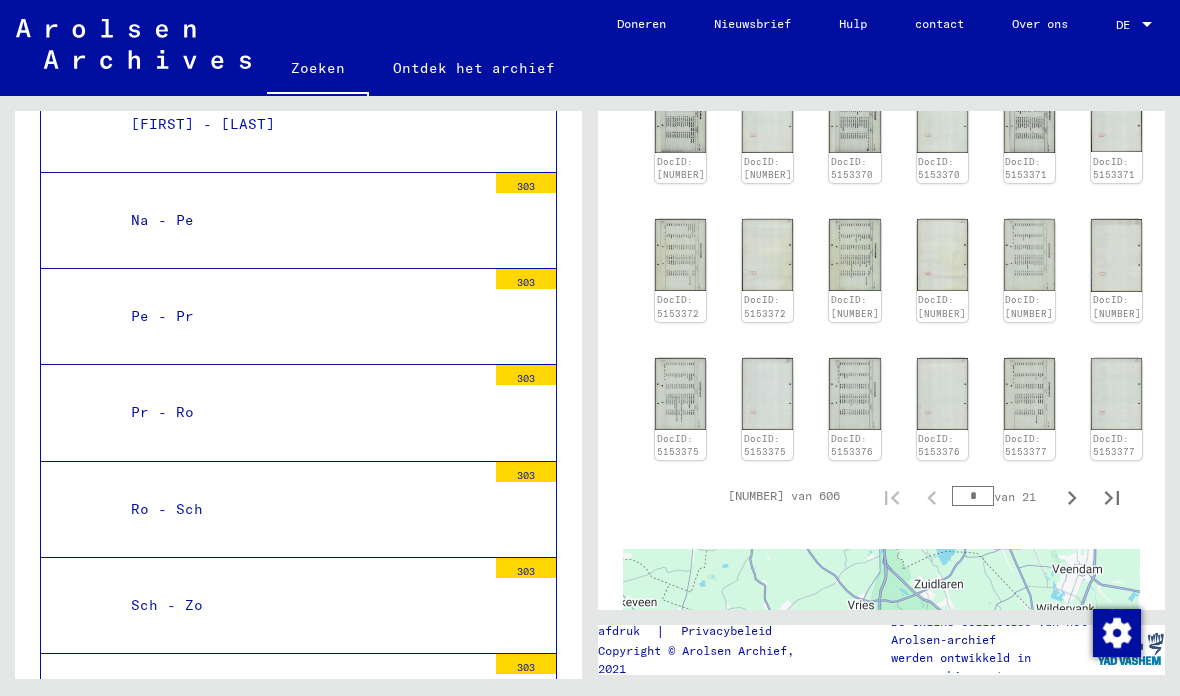 scroll, scrollTop: 609, scrollLeft: 0, axis: vertical 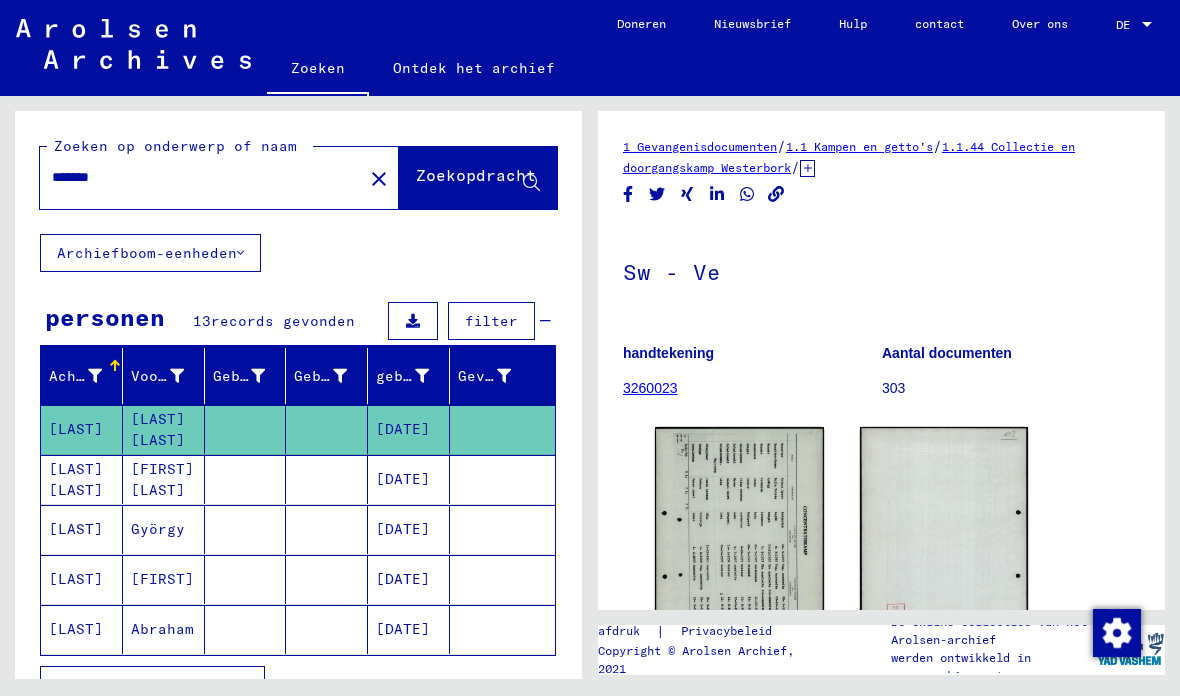 click 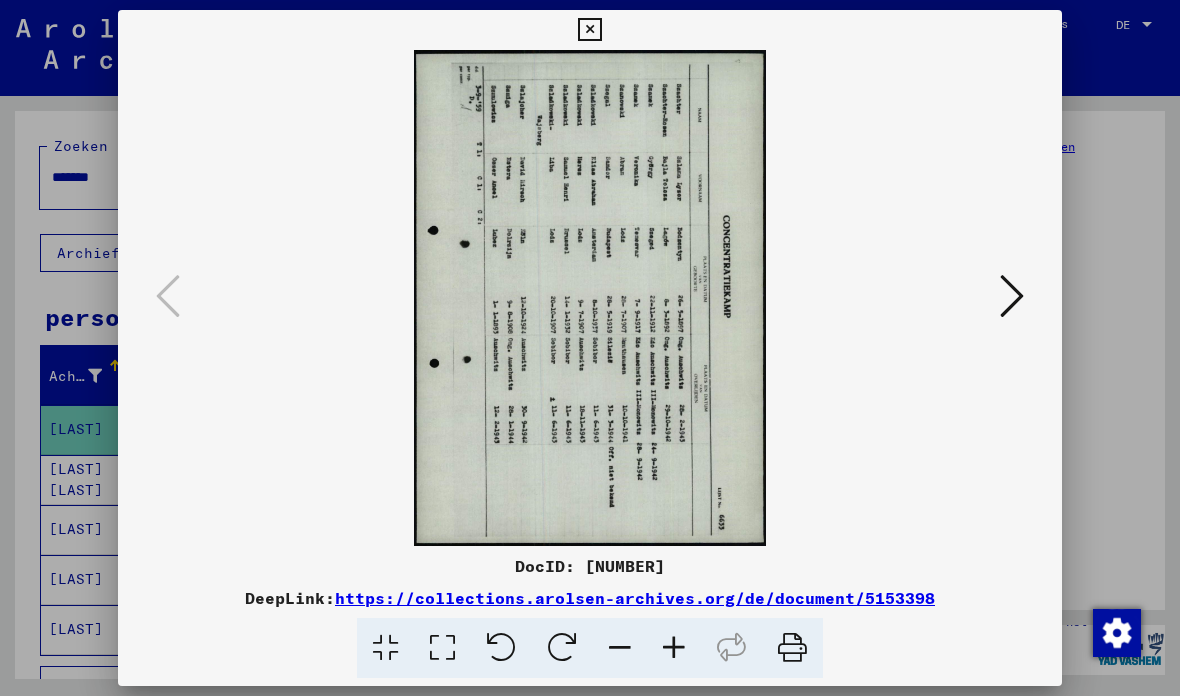 click at bounding box center [589, 30] 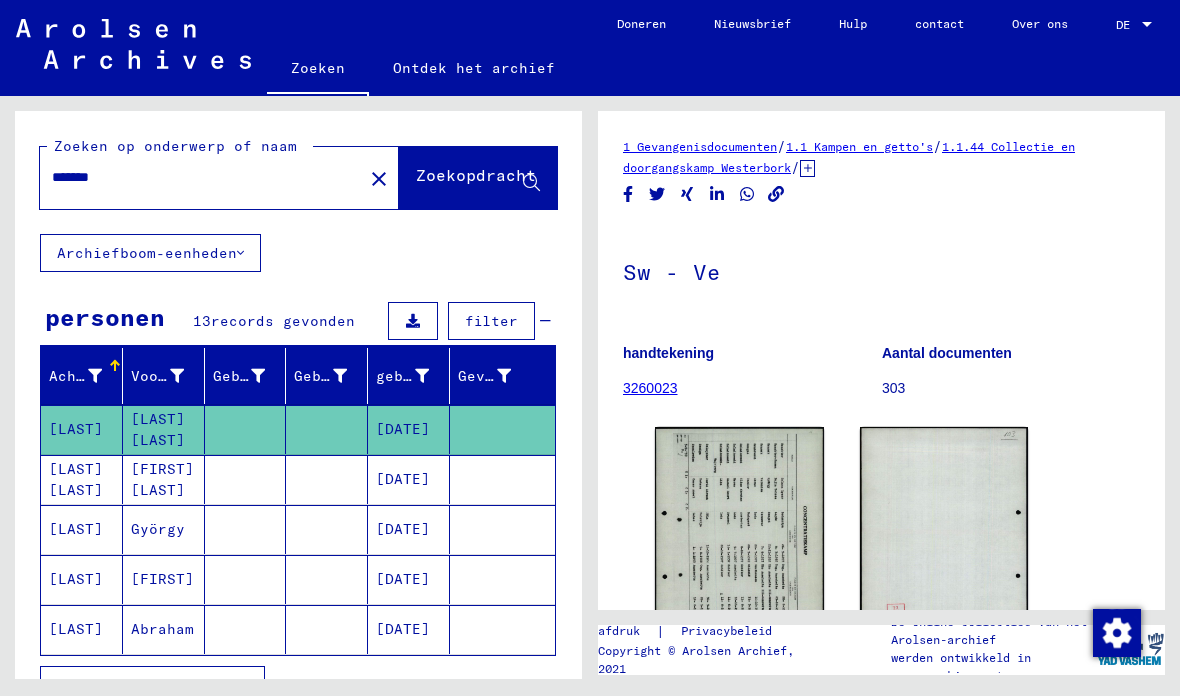 click on "*******" at bounding box center [201, 177] 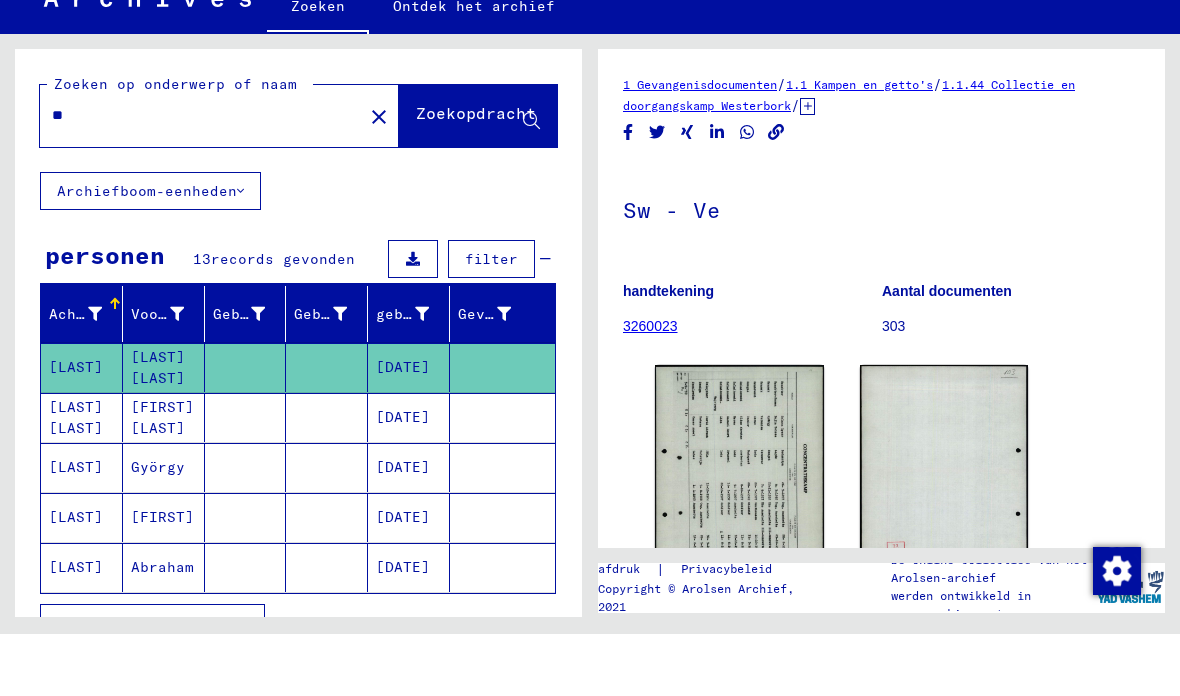 type on "*" 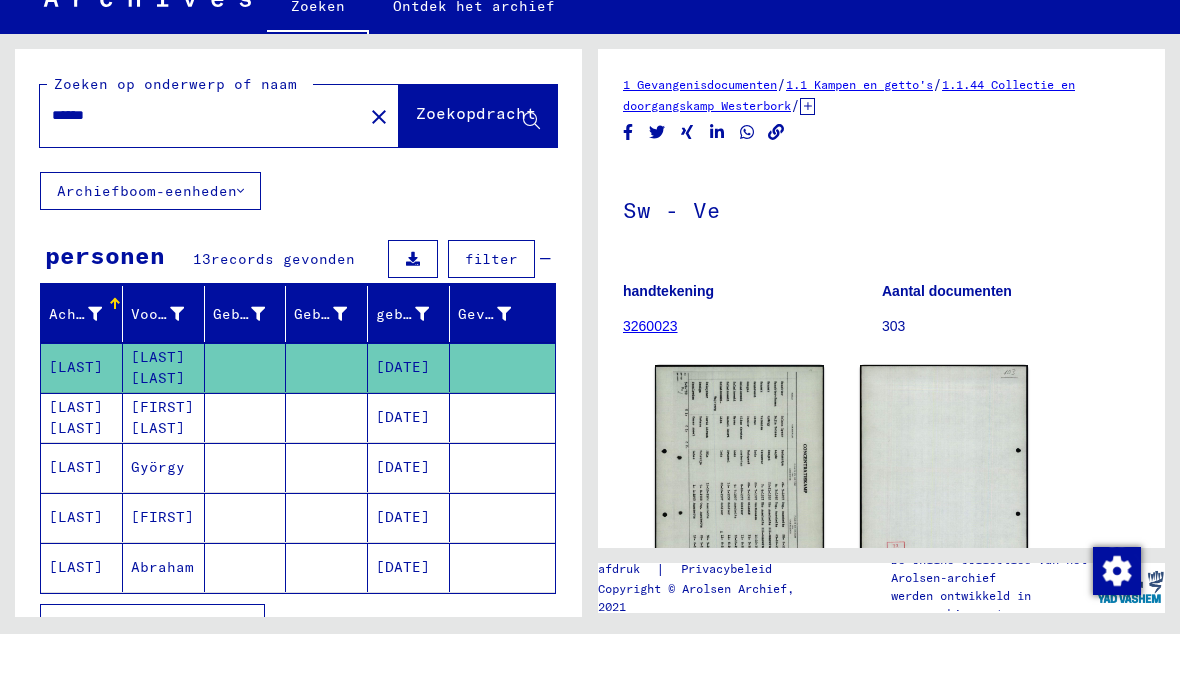 type on "******" 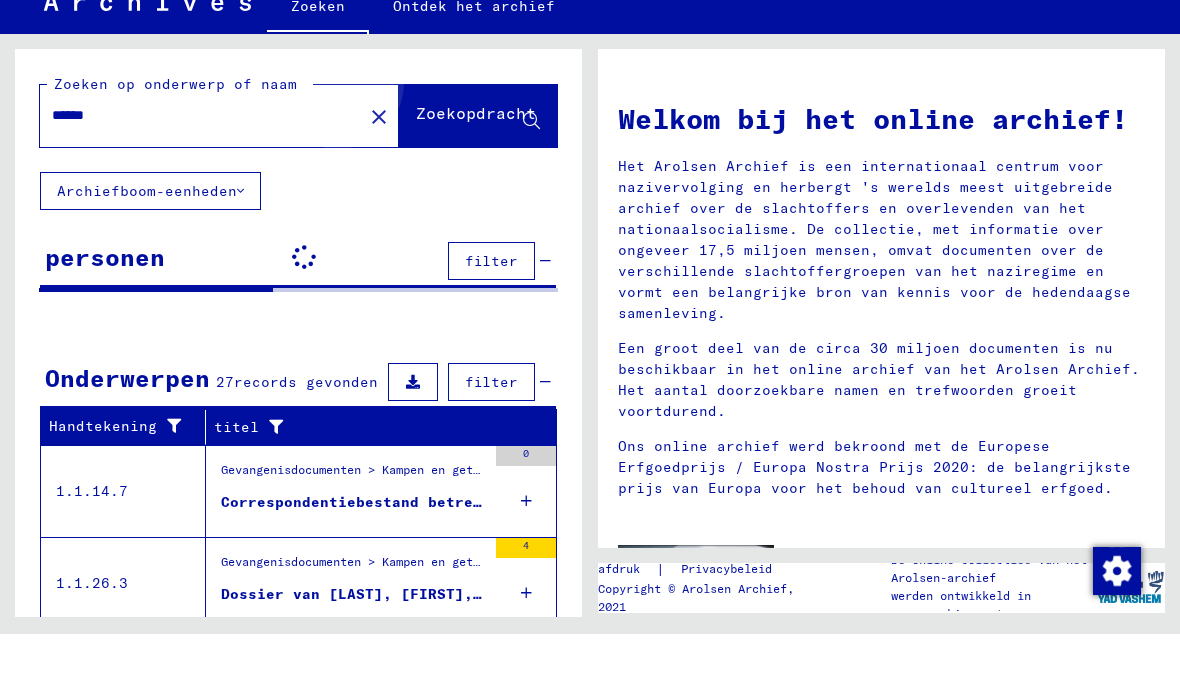 click on "Zoekopdracht" 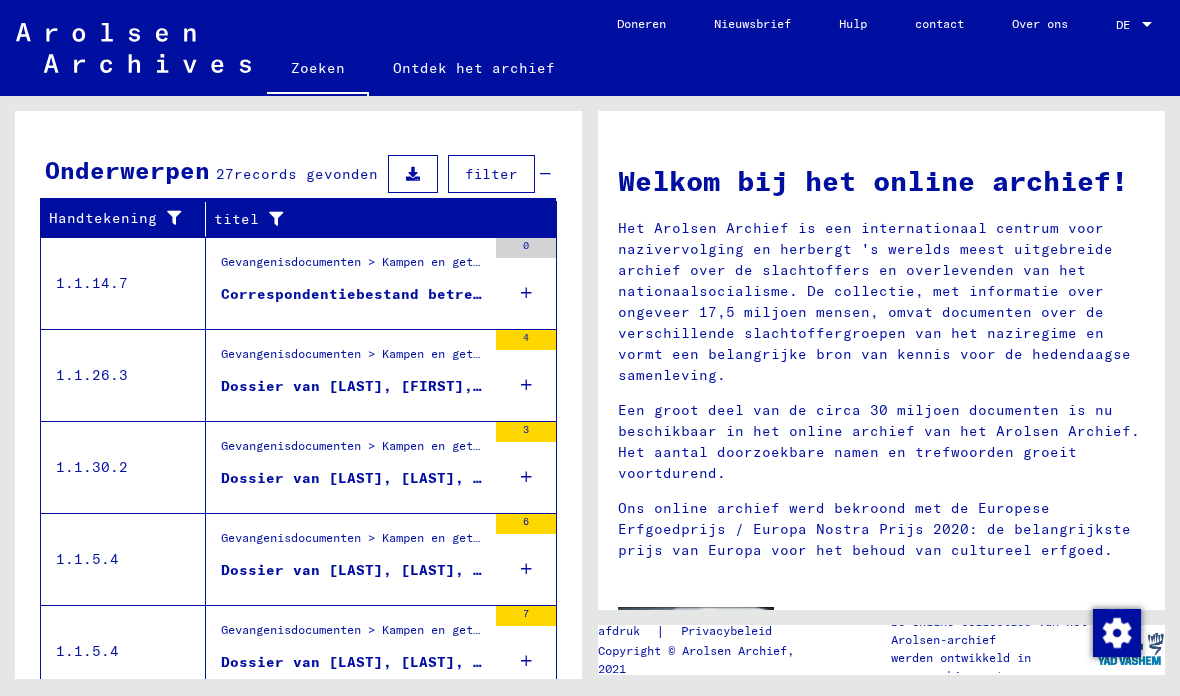 scroll, scrollTop: 623, scrollLeft: 0, axis: vertical 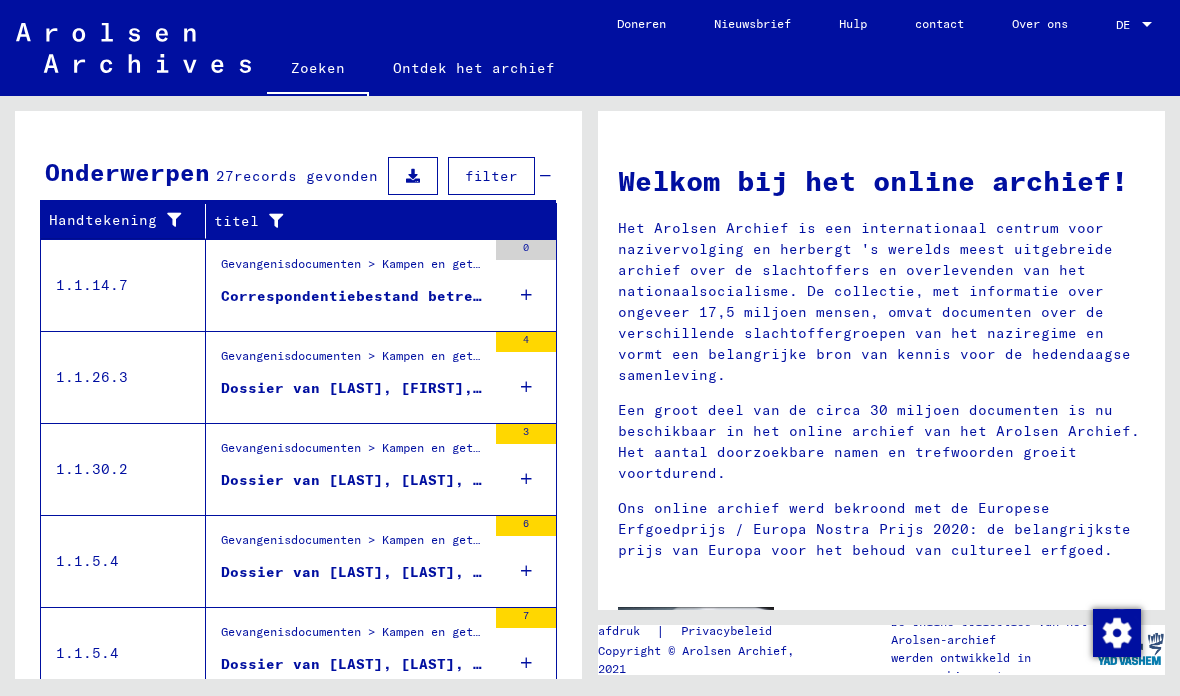 click at bounding box center [526, 387] 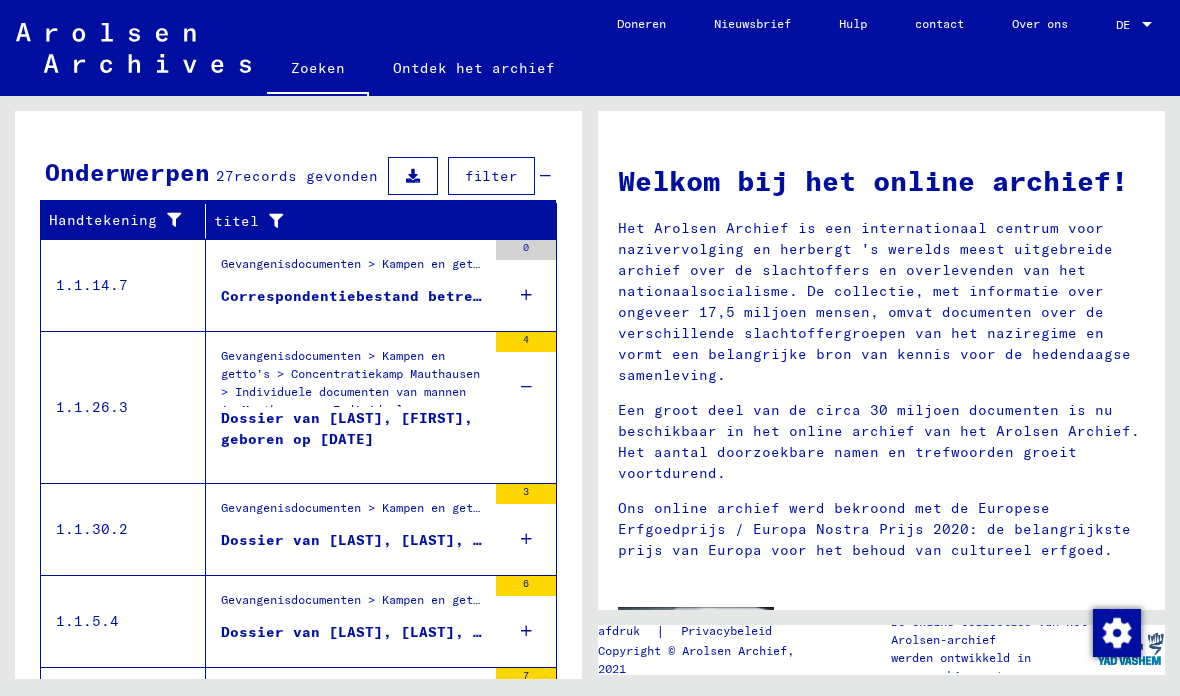click on "Dossier van [LAST], [FIRST], geboren op [DATE]" at bounding box center (347, 428) 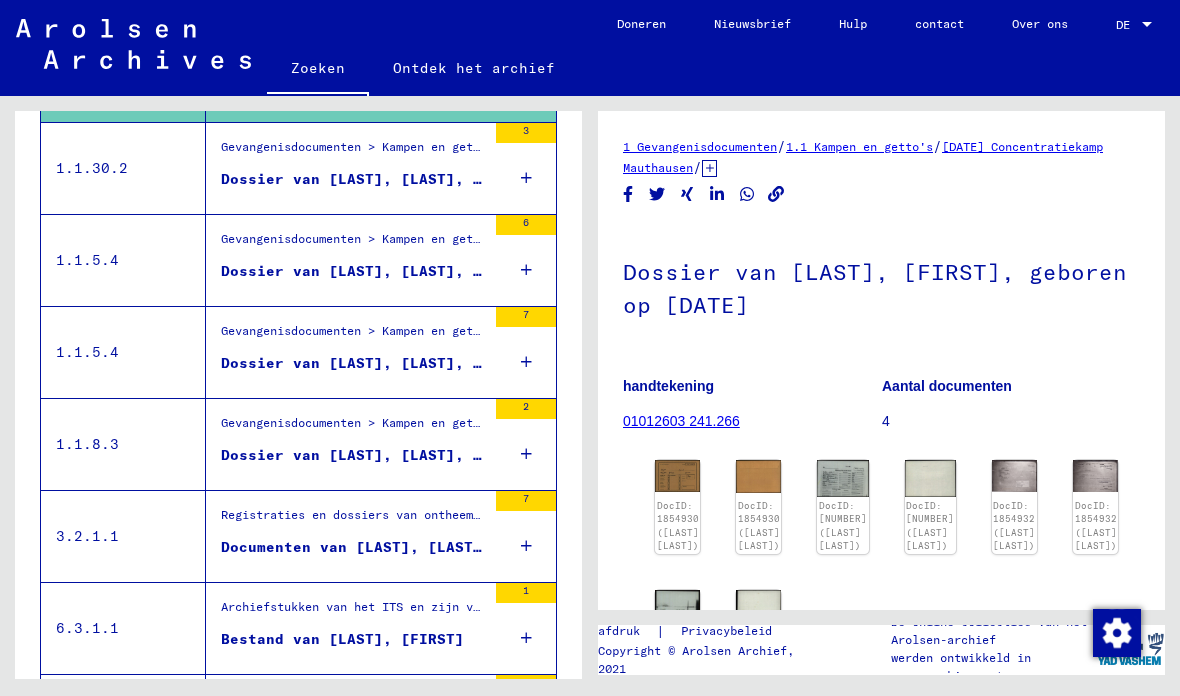 scroll, scrollTop: 0, scrollLeft: 0, axis: both 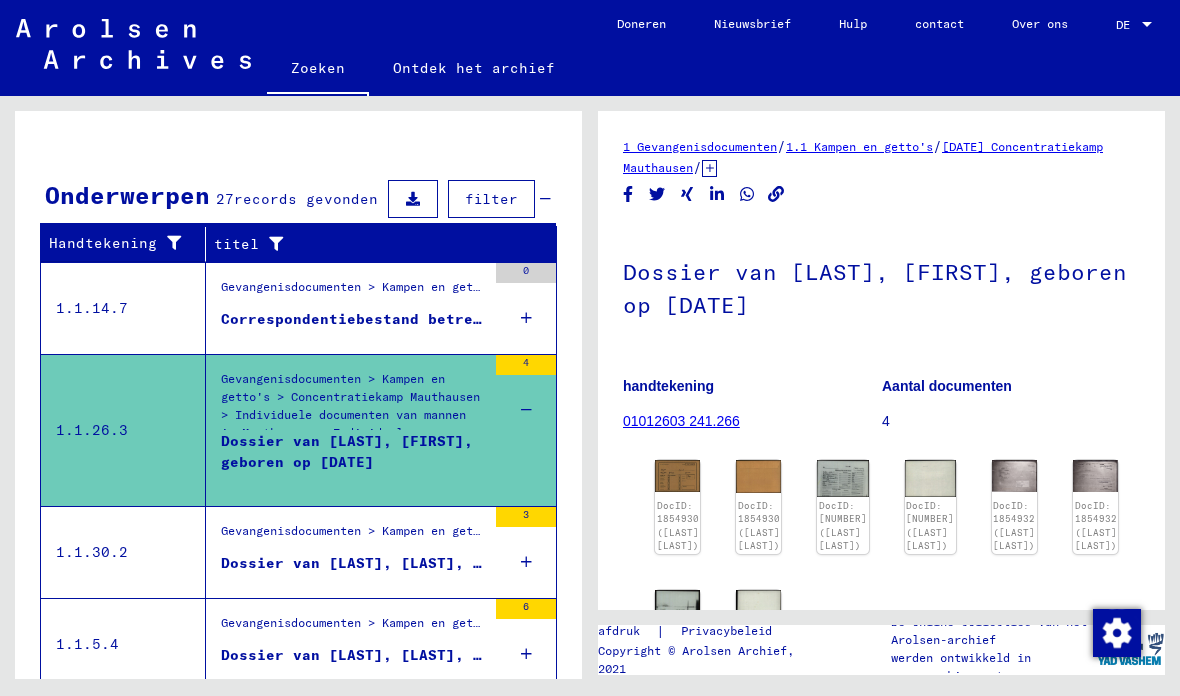 click on "Dossier van [LAST], [LAST], geboren op [DATE], geboren in [CITY]" at bounding box center [509, 563] 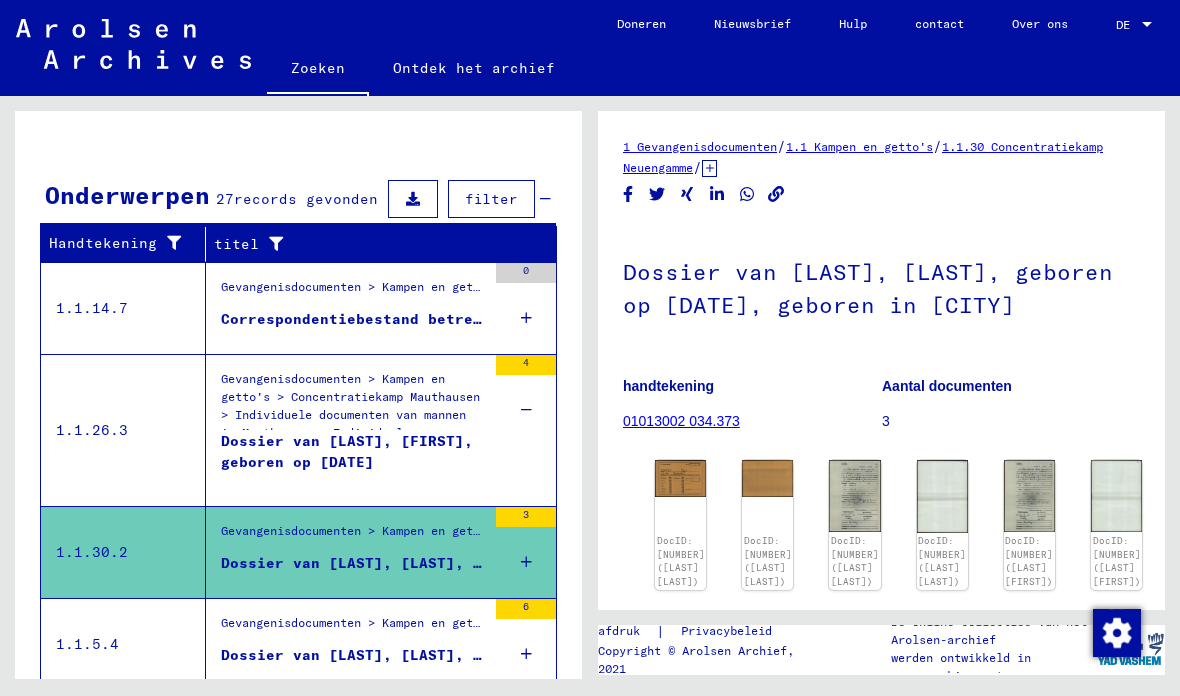 scroll, scrollTop: 0, scrollLeft: 0, axis: both 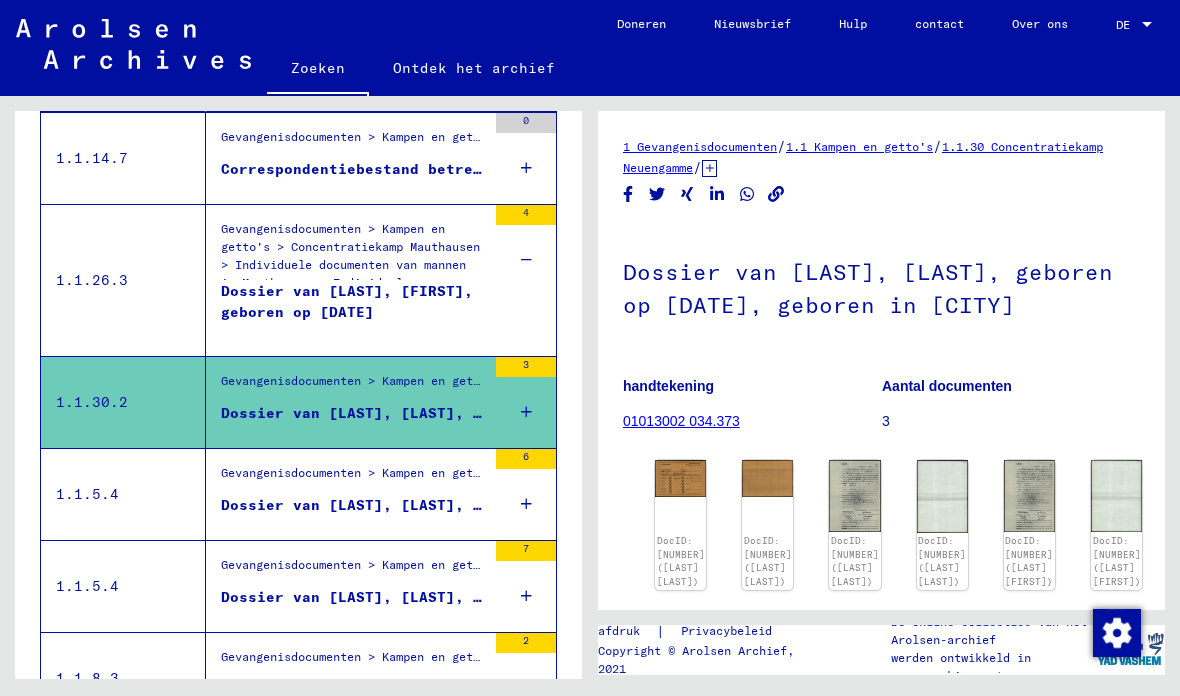 click on "Gevangenisdocumenten > Kampen en getto's > Concentratiekamp Buchenwald > Individuele documenten voor vrouwen Buchenwald > Individuele documenten voor gevangenen - Concentratiekamp Buchenwald, vrouwen > Bestanden met namen vanaf SUTJAGINA" at bounding box center (353, 478) 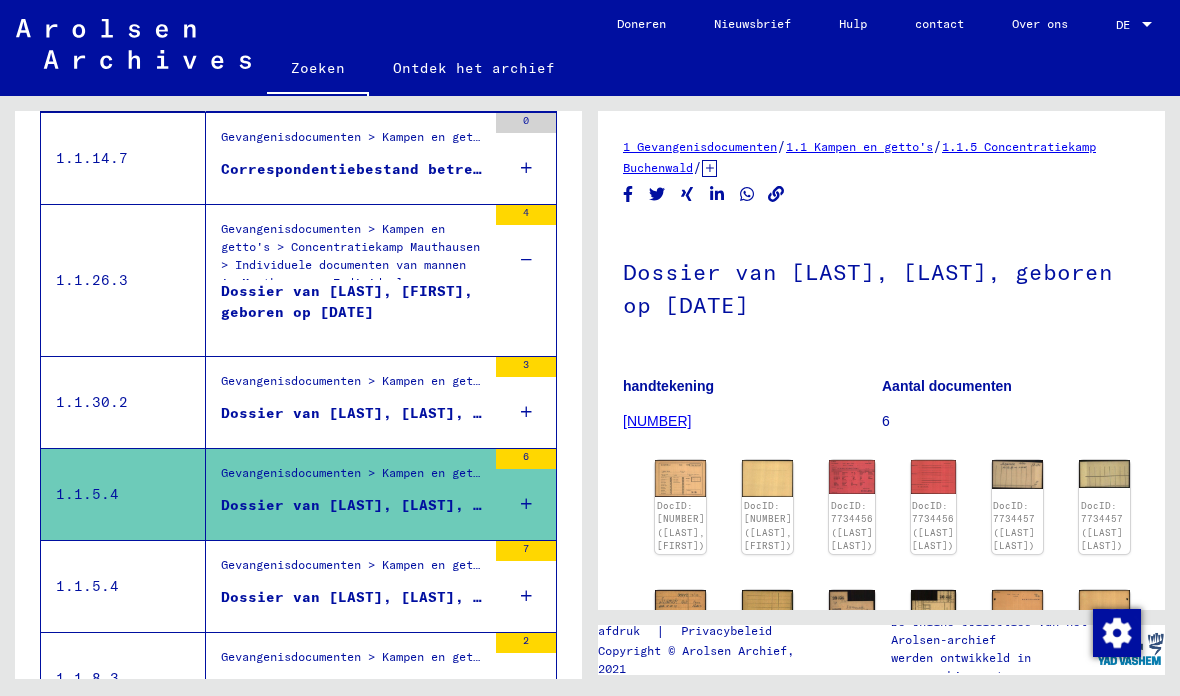 scroll, scrollTop: 0, scrollLeft: 0, axis: both 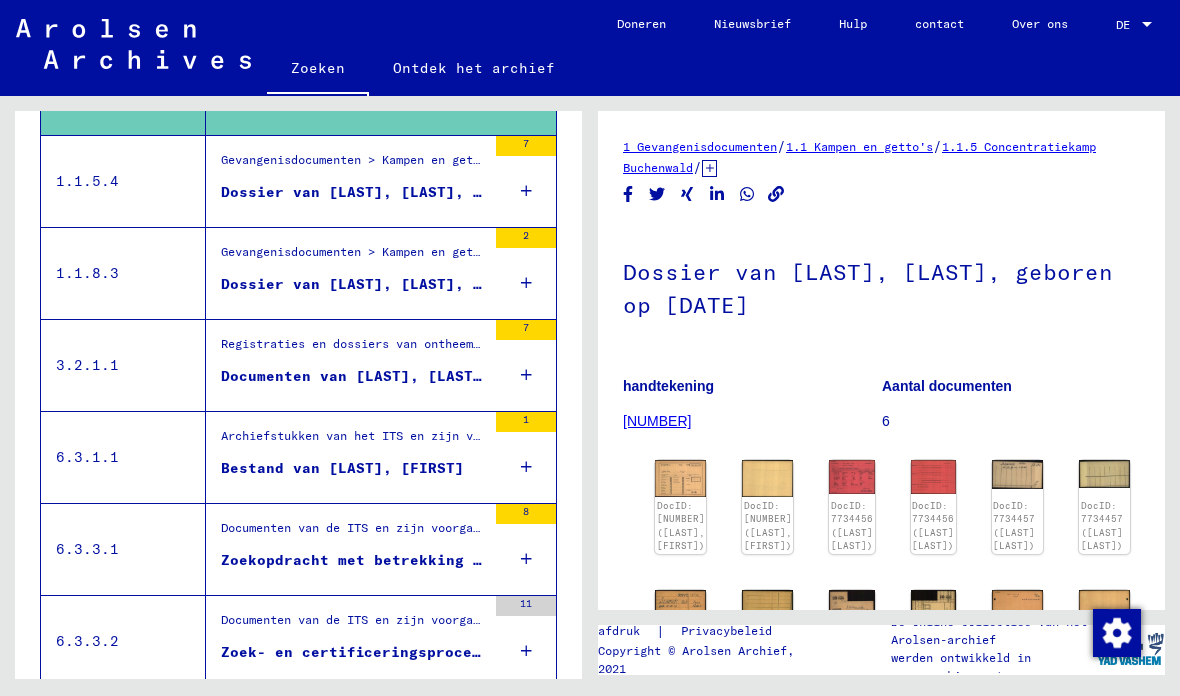 click on "Zoekopdracht met betrekking tot [LAST] [FIRST] [DATE]" at bounding box center (459, 560) 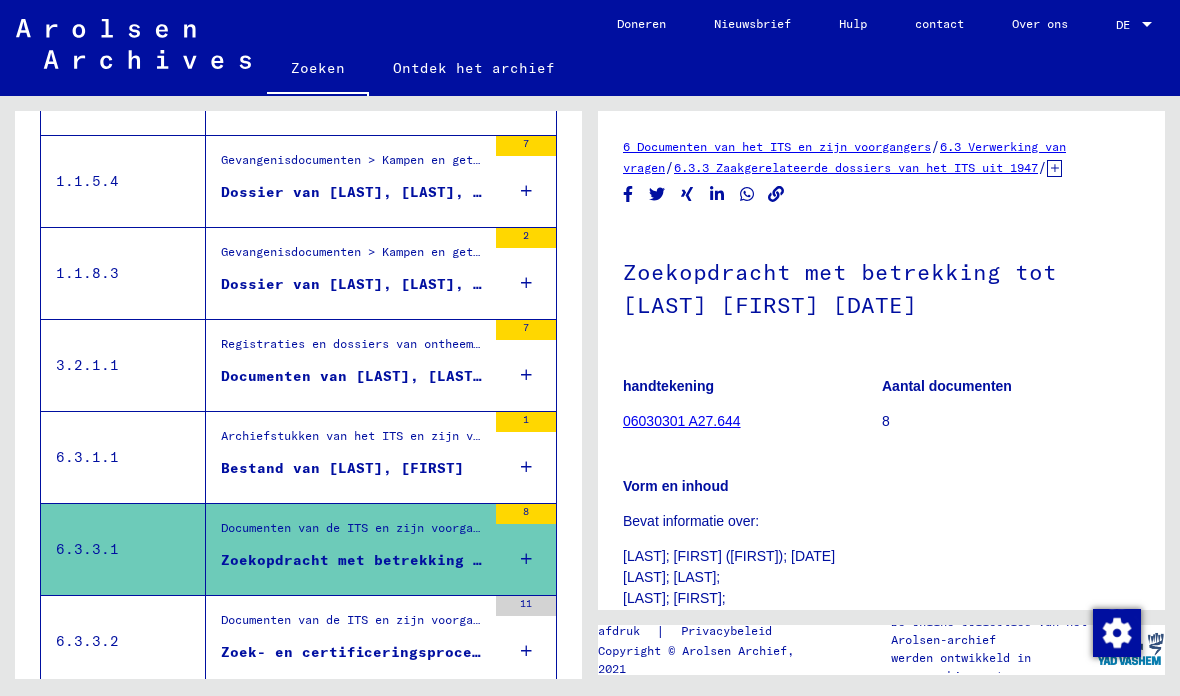 scroll, scrollTop: 0, scrollLeft: 0, axis: both 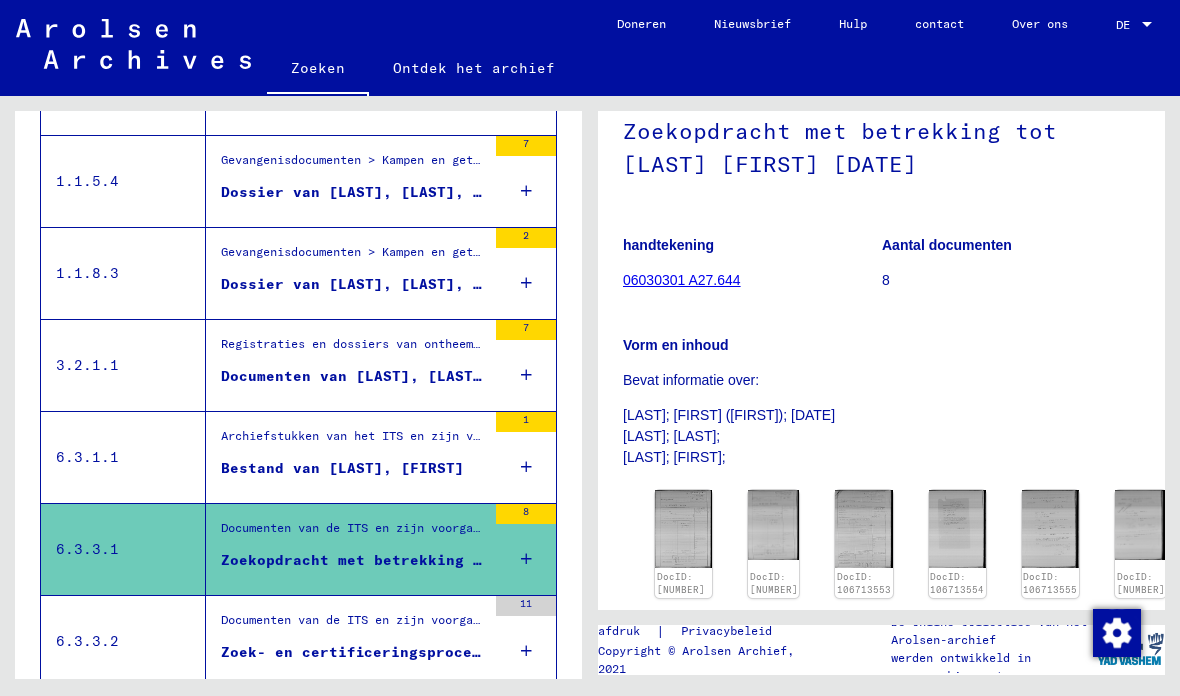 click on "06030301 A27.644" 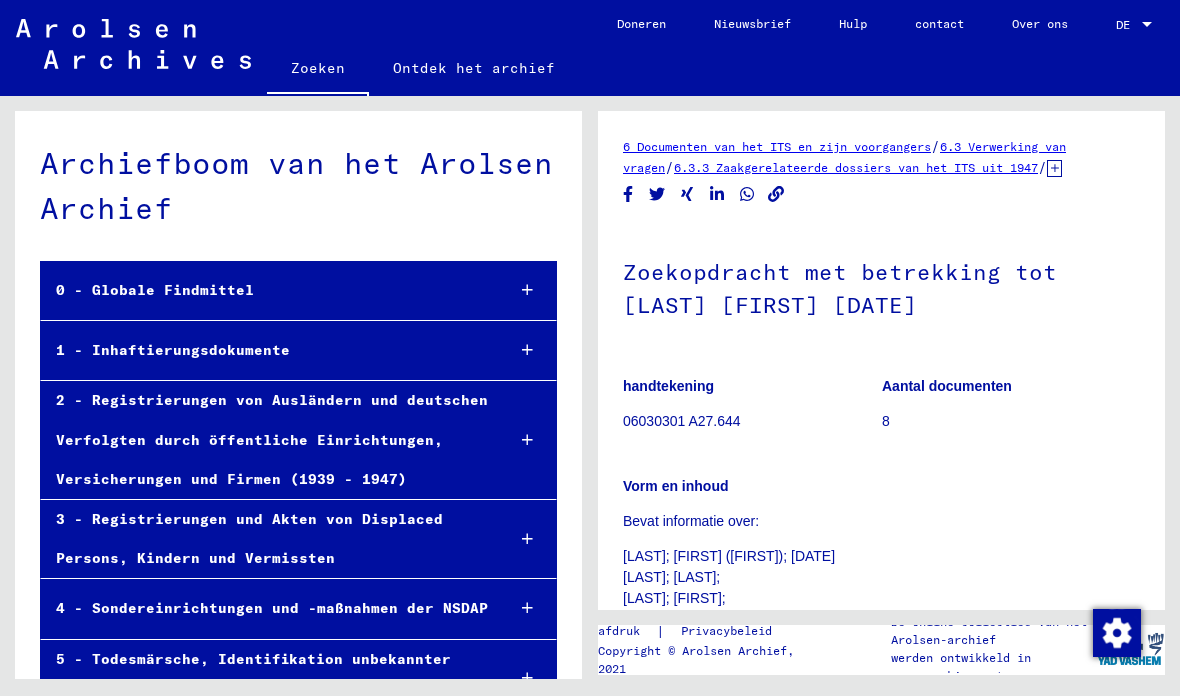 scroll, scrollTop: 21668, scrollLeft: 0, axis: vertical 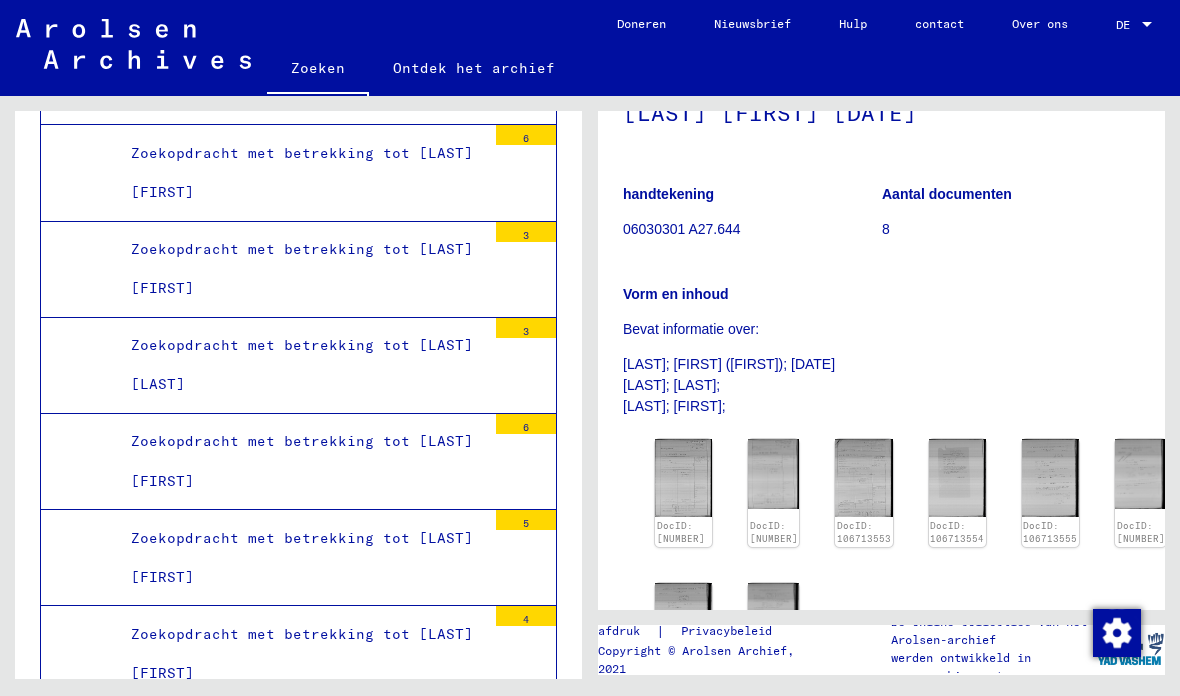 click 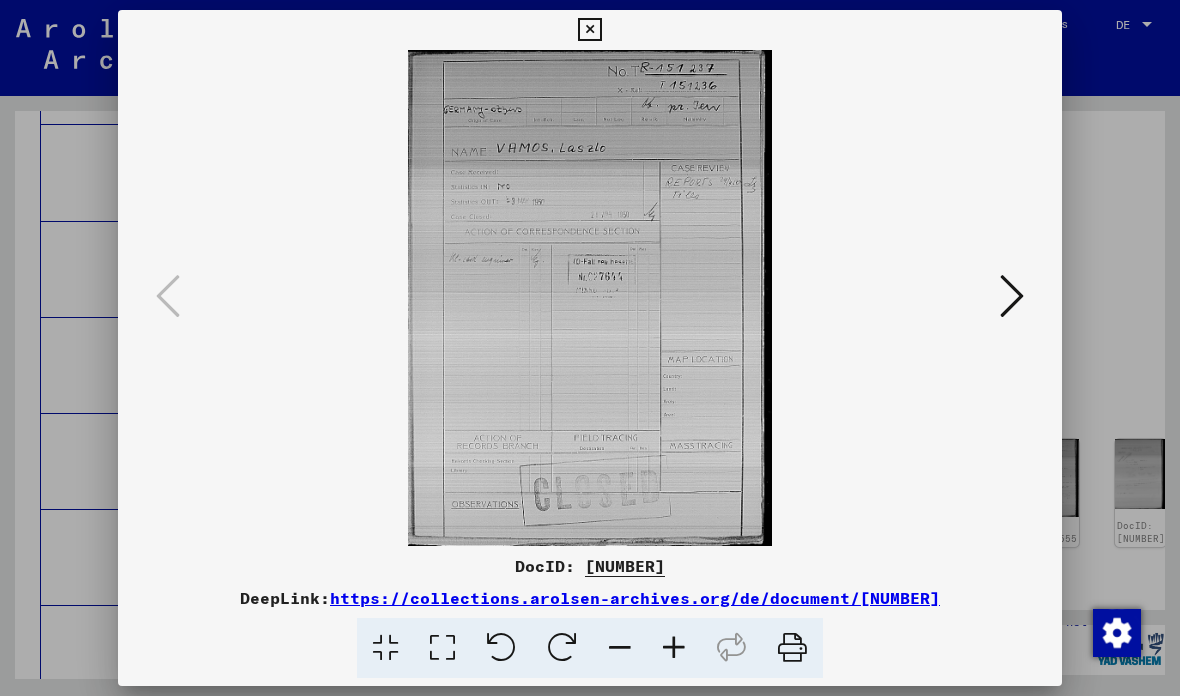click at bounding box center [1012, 296] 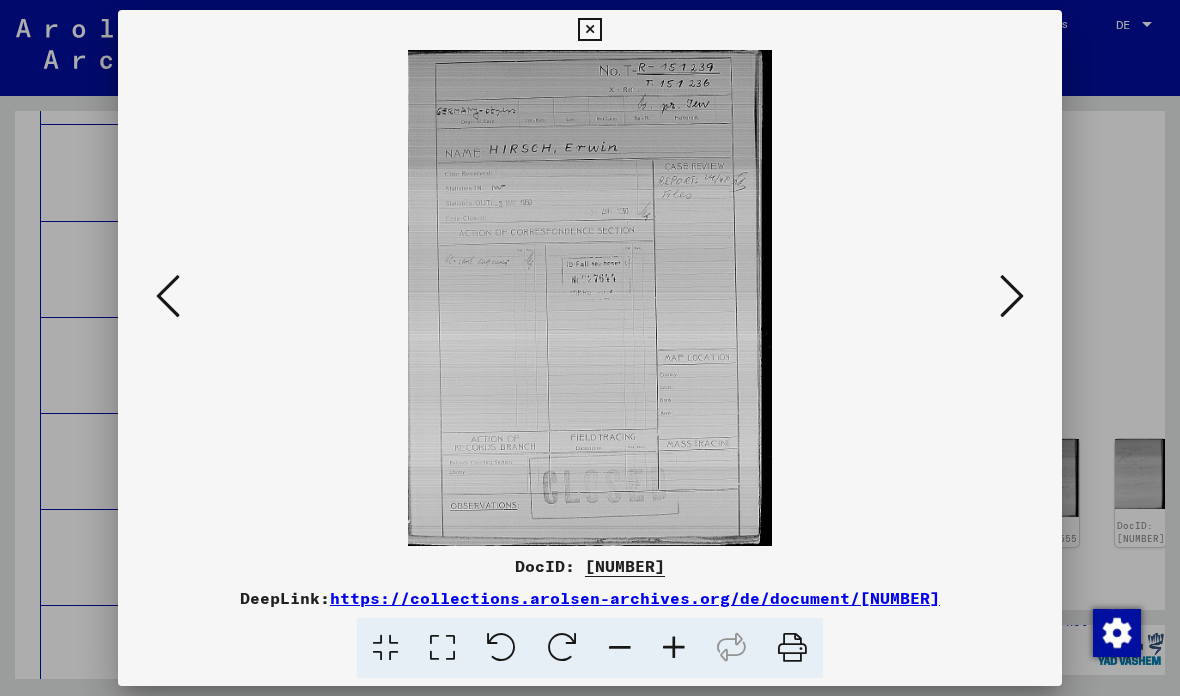 click at bounding box center (1012, 296) 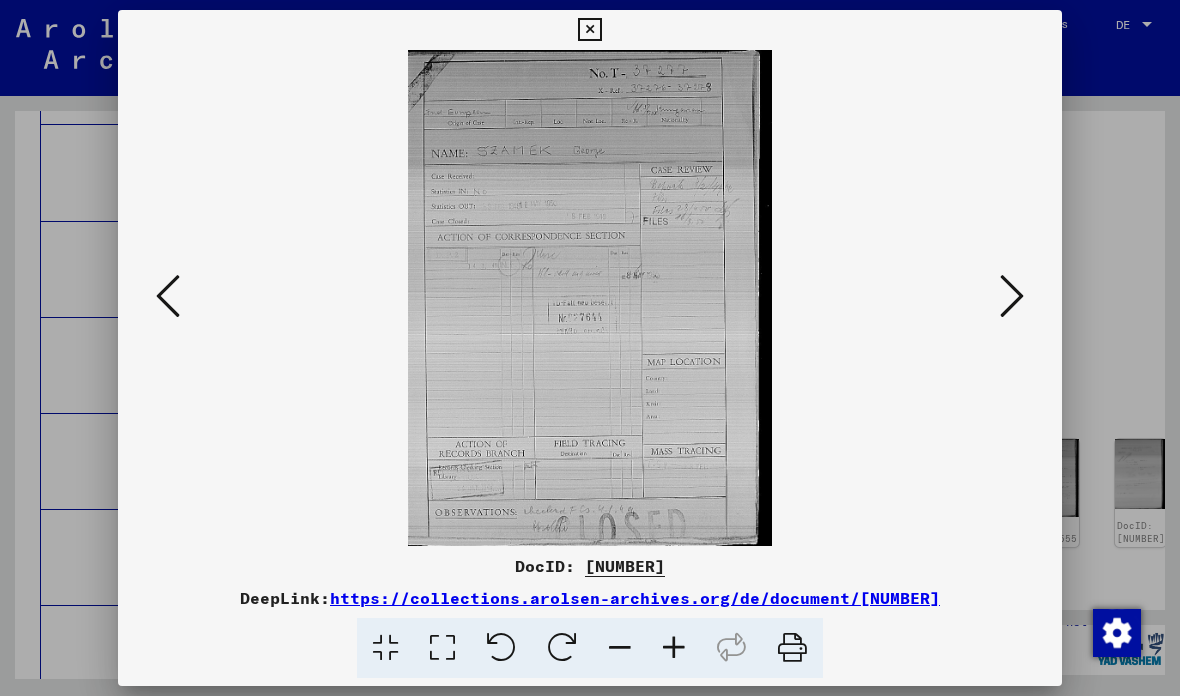 click at bounding box center [1012, 296] 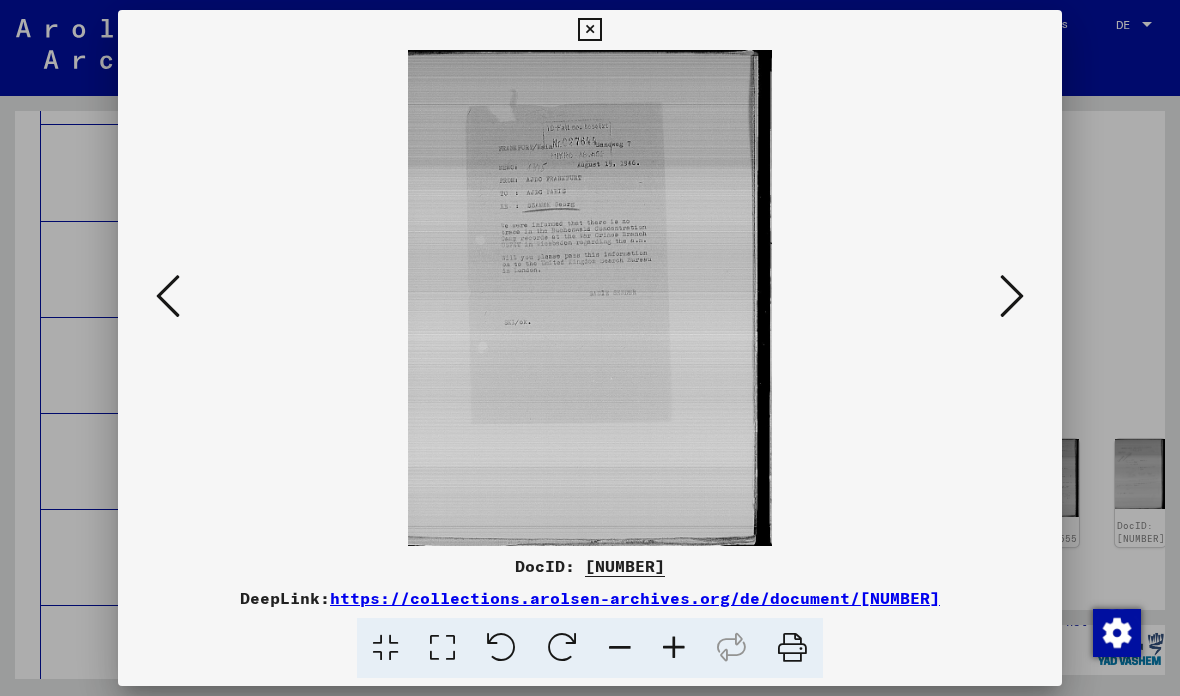 click at bounding box center [1012, 296] 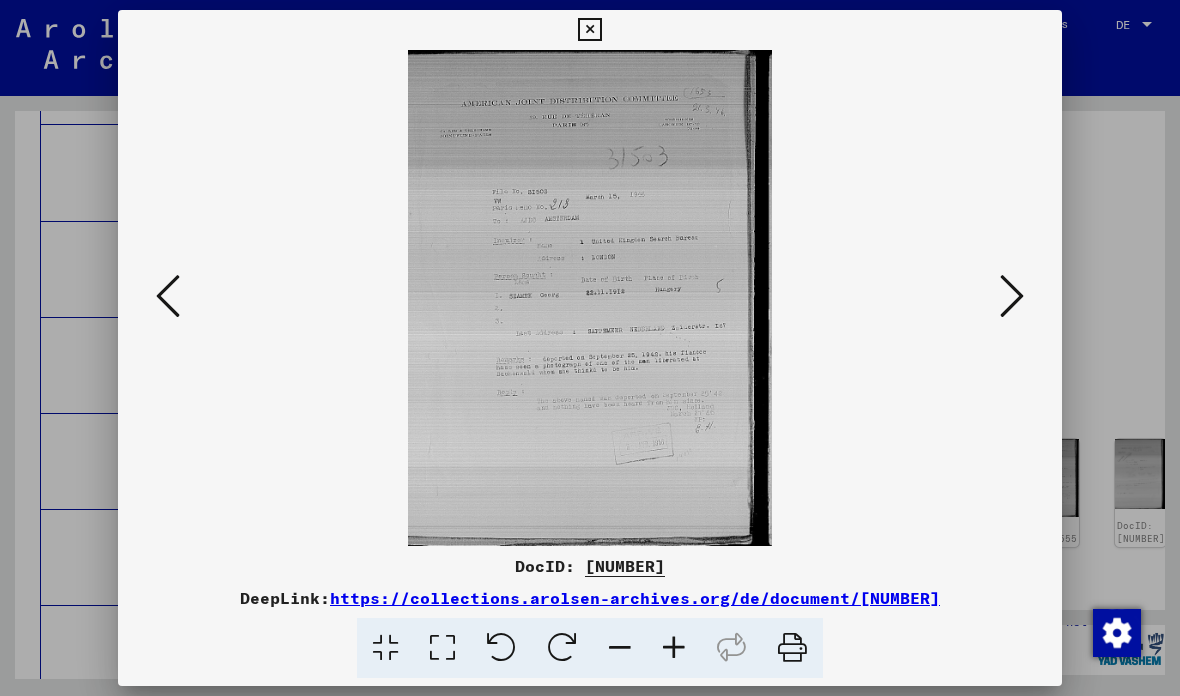 click at bounding box center [1012, 296] 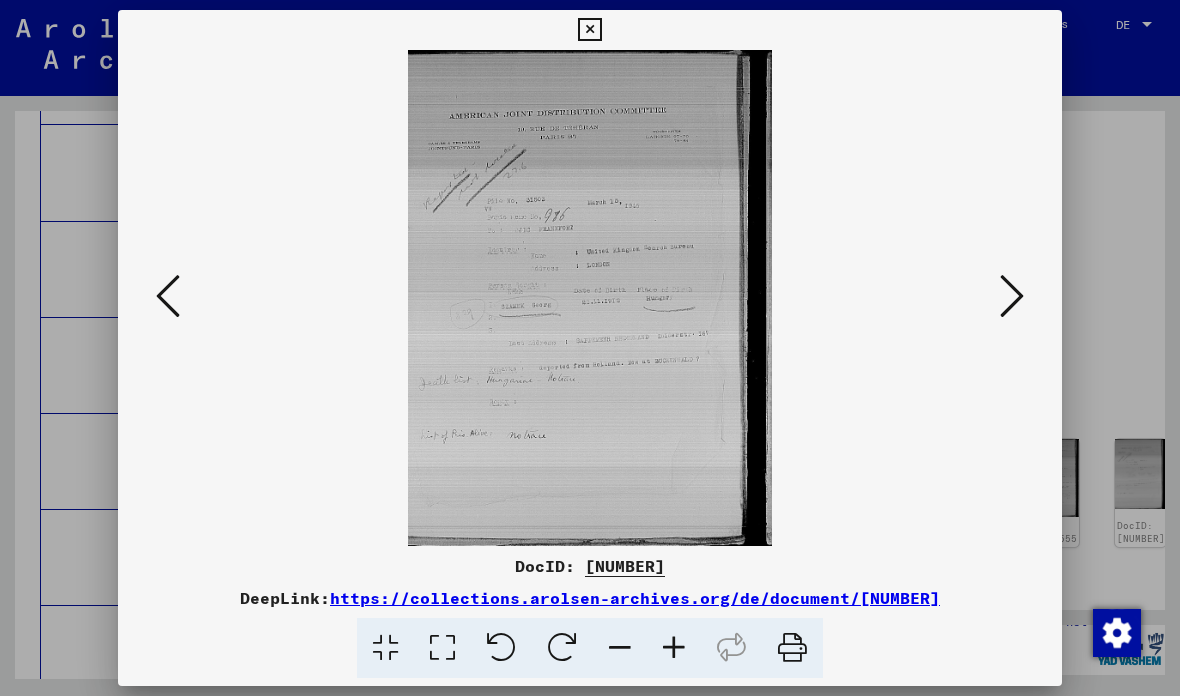 click at bounding box center (589, 30) 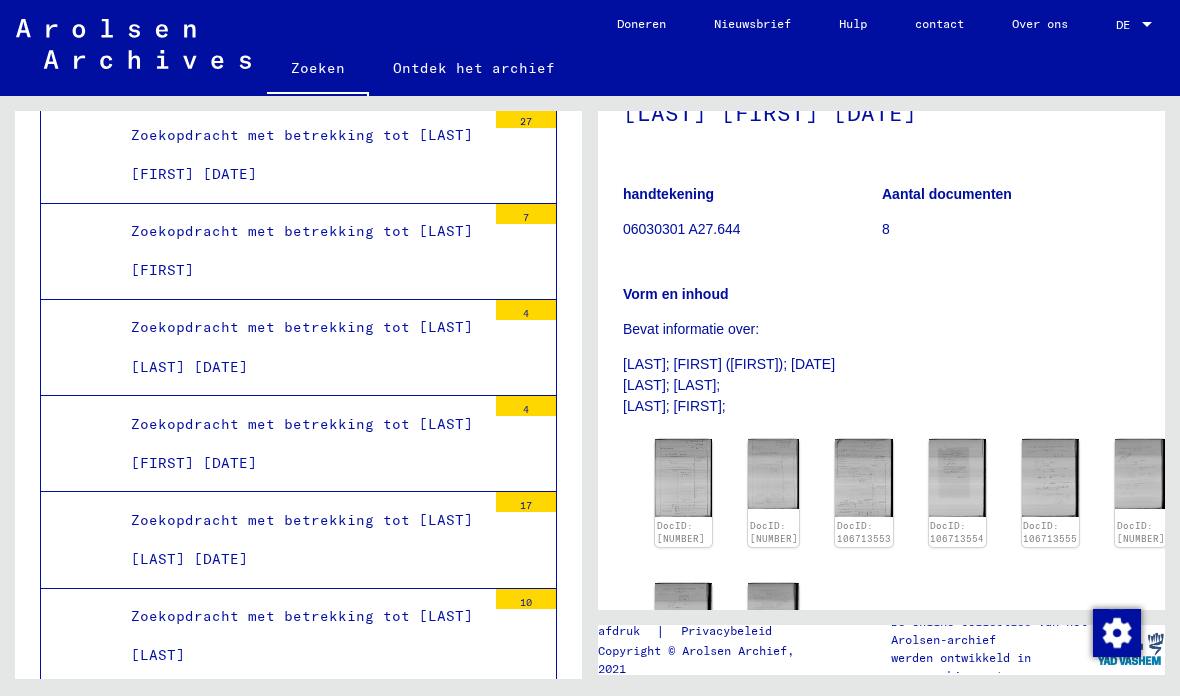 scroll, scrollTop: 9468, scrollLeft: 0, axis: vertical 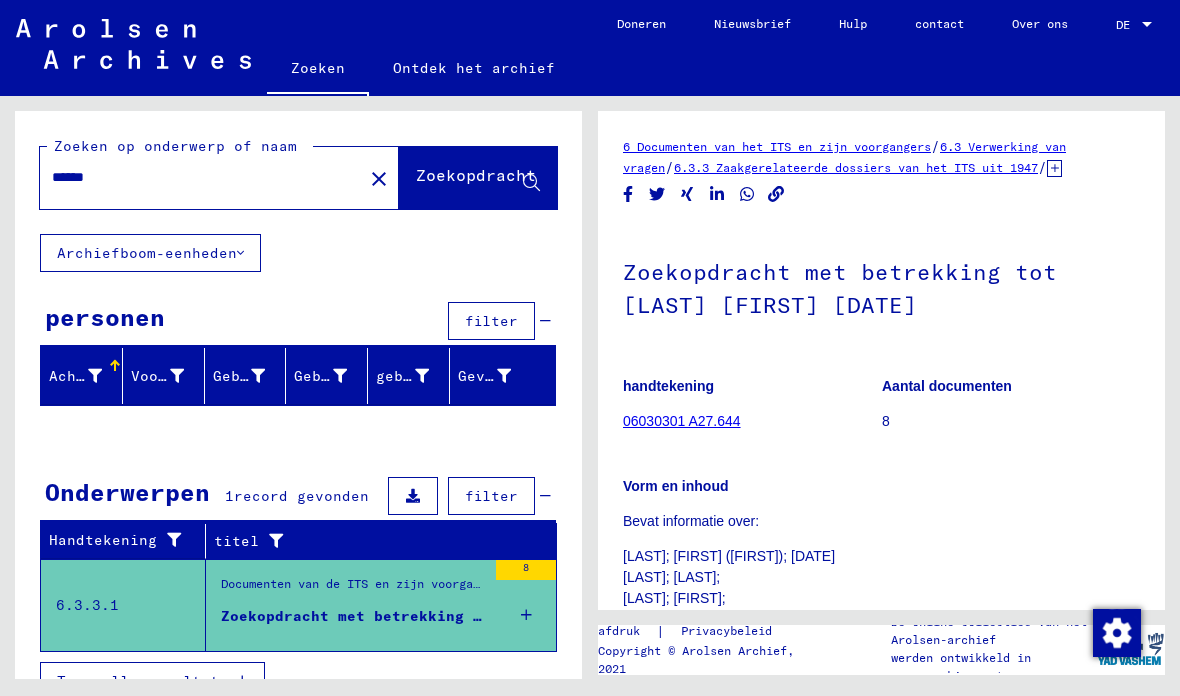 click on "******" at bounding box center [201, 177] 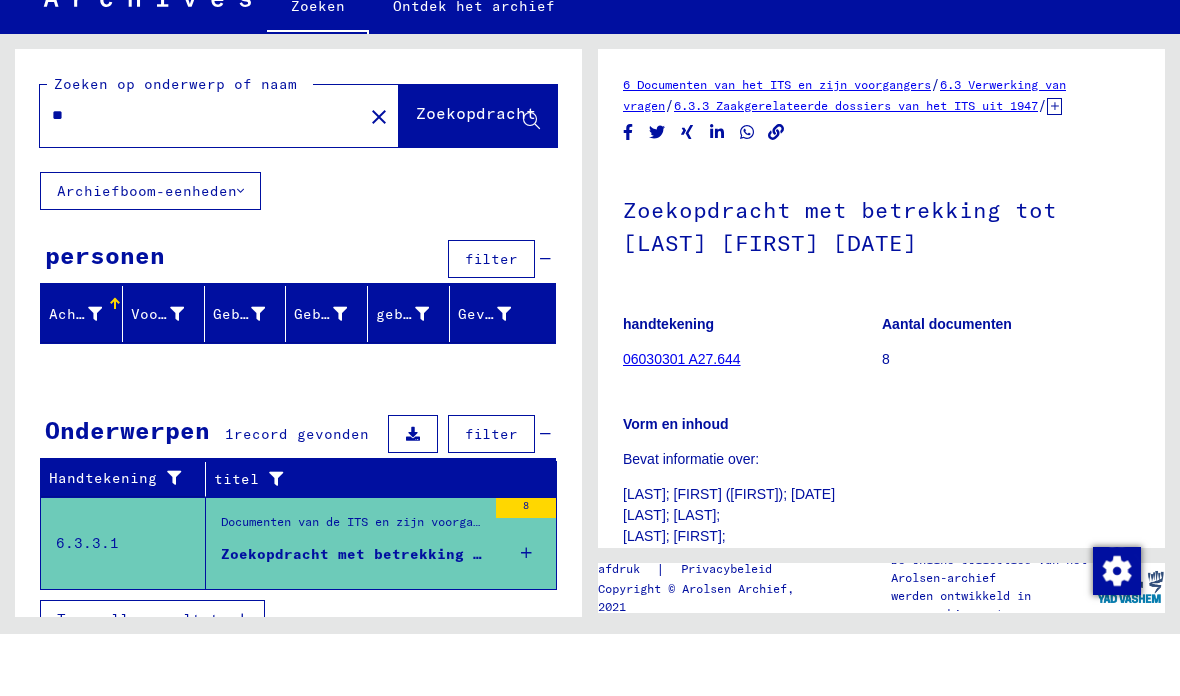 type on "*" 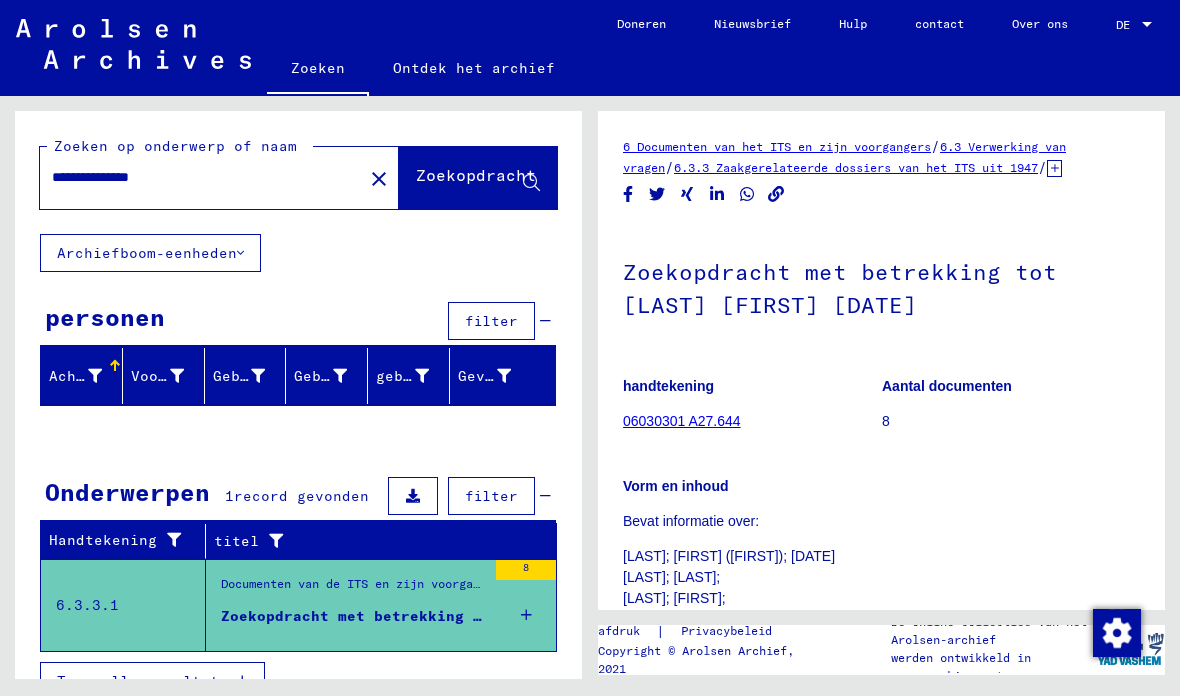 scroll, scrollTop: 63, scrollLeft: 0, axis: vertical 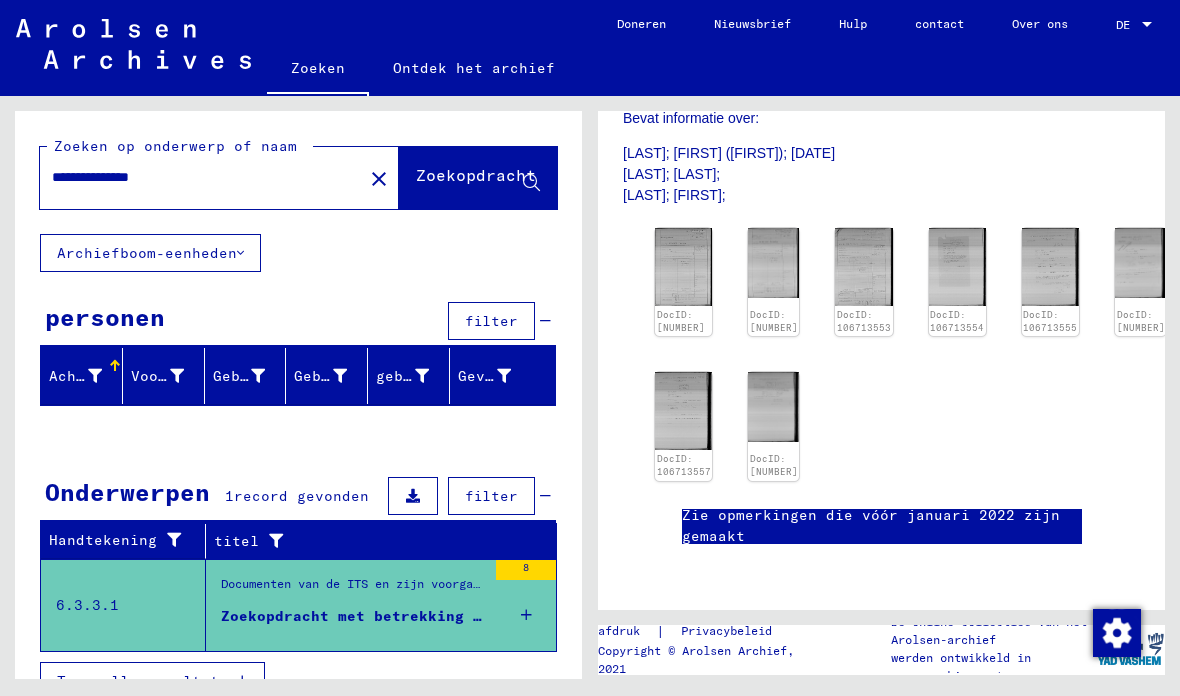 click on "**********" at bounding box center [201, 177] 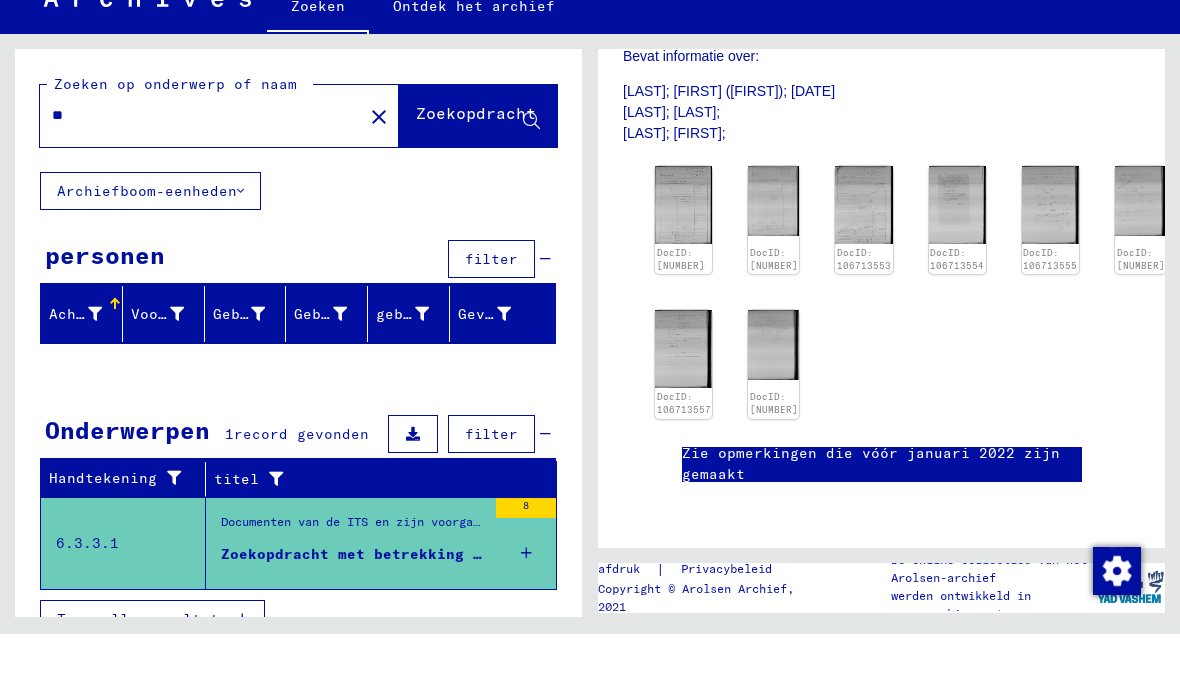 type on "*" 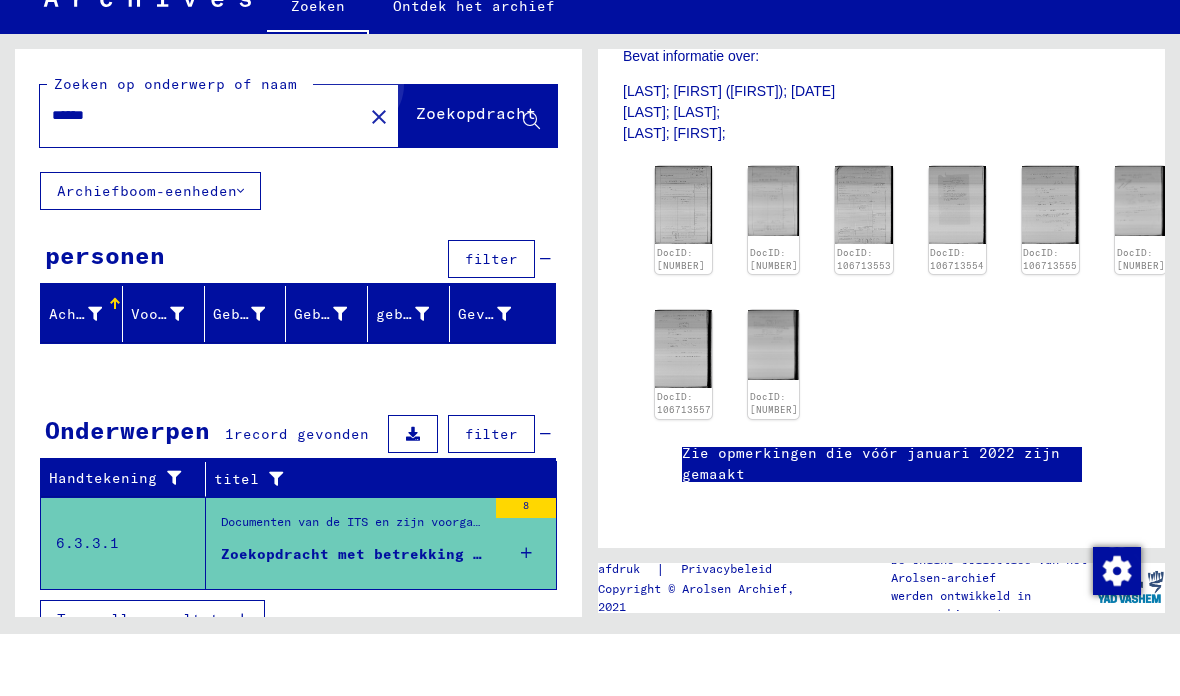 type on "******" 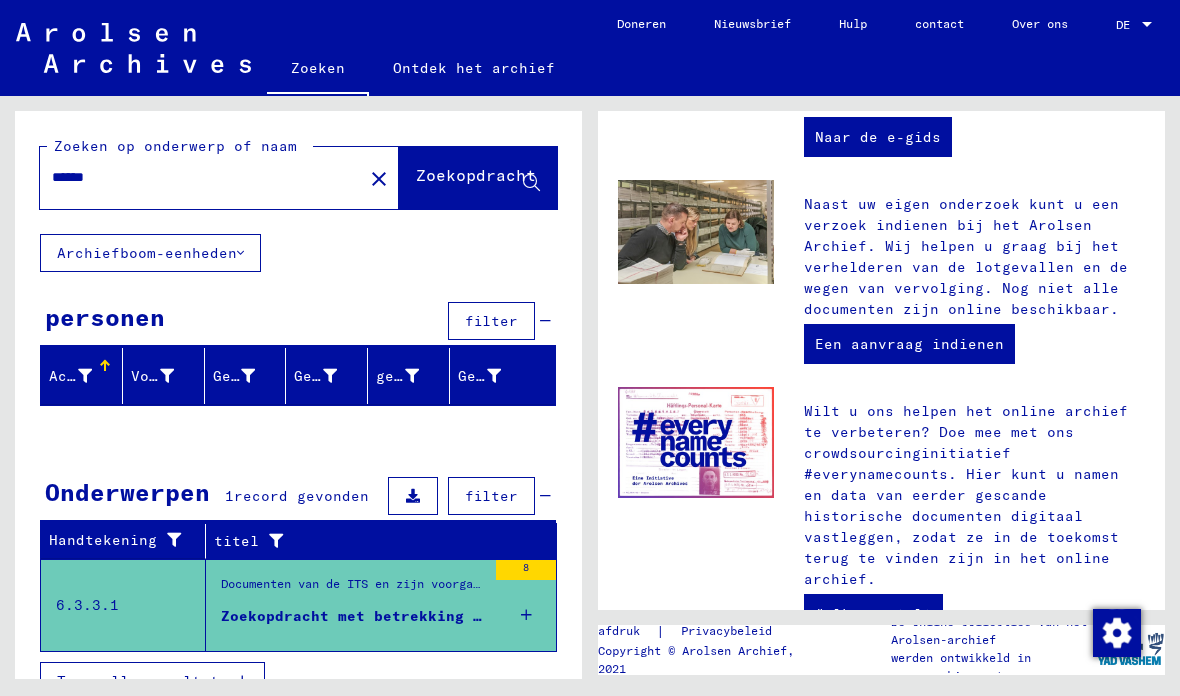 scroll, scrollTop: 818, scrollLeft: 0, axis: vertical 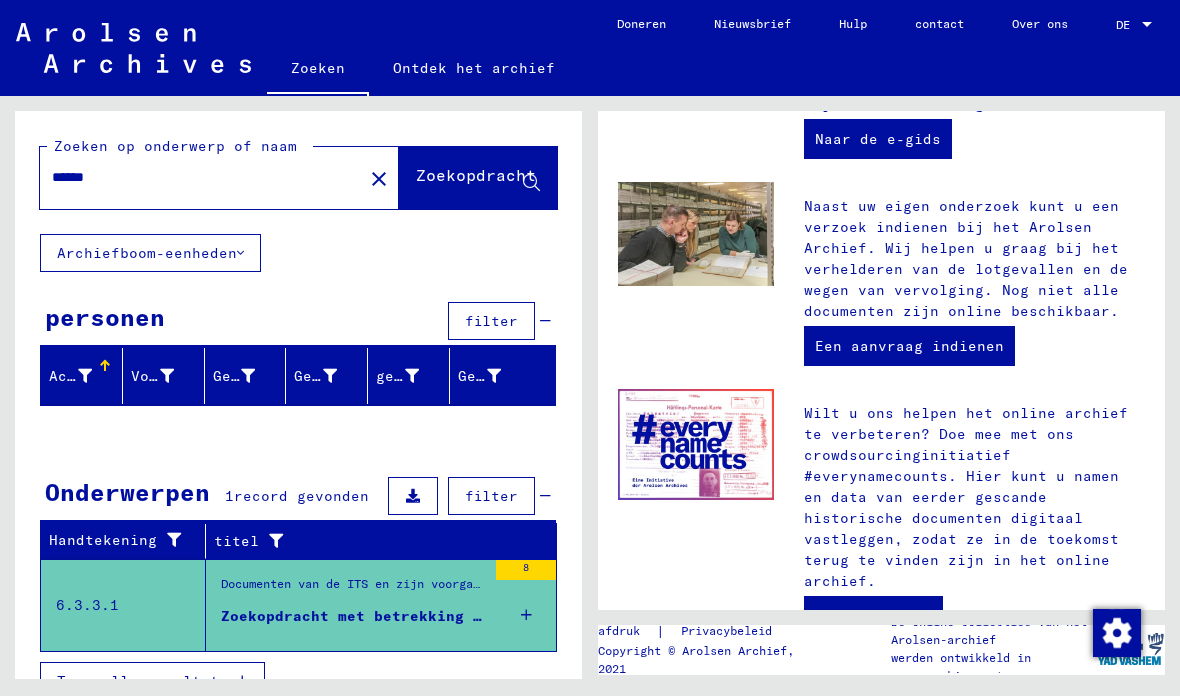 click on "Toon alle resultaten" at bounding box center [147, 681] 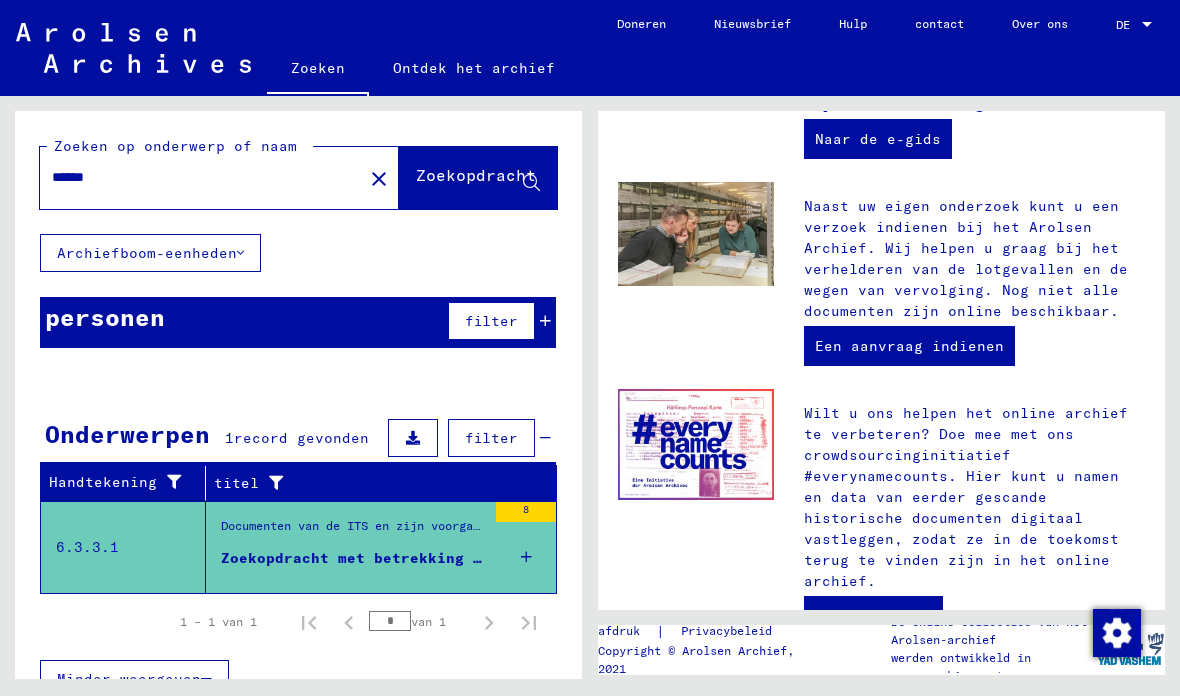 click on "filter" at bounding box center (491, 321) 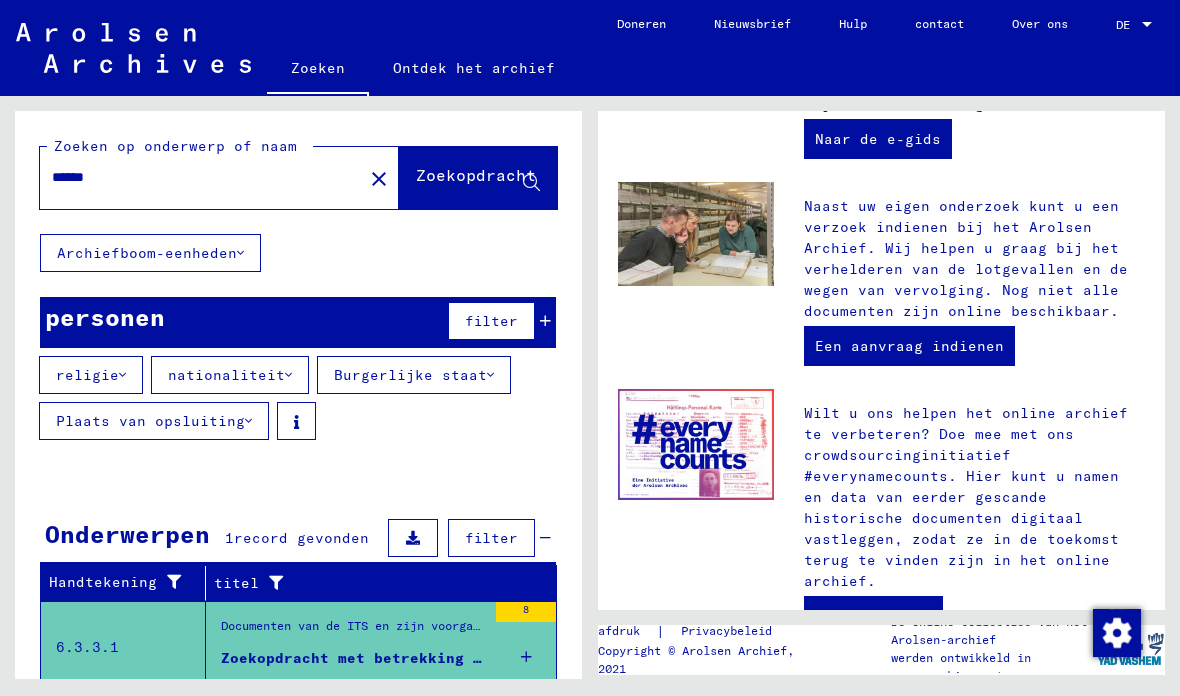 click at bounding box center [288, 375] 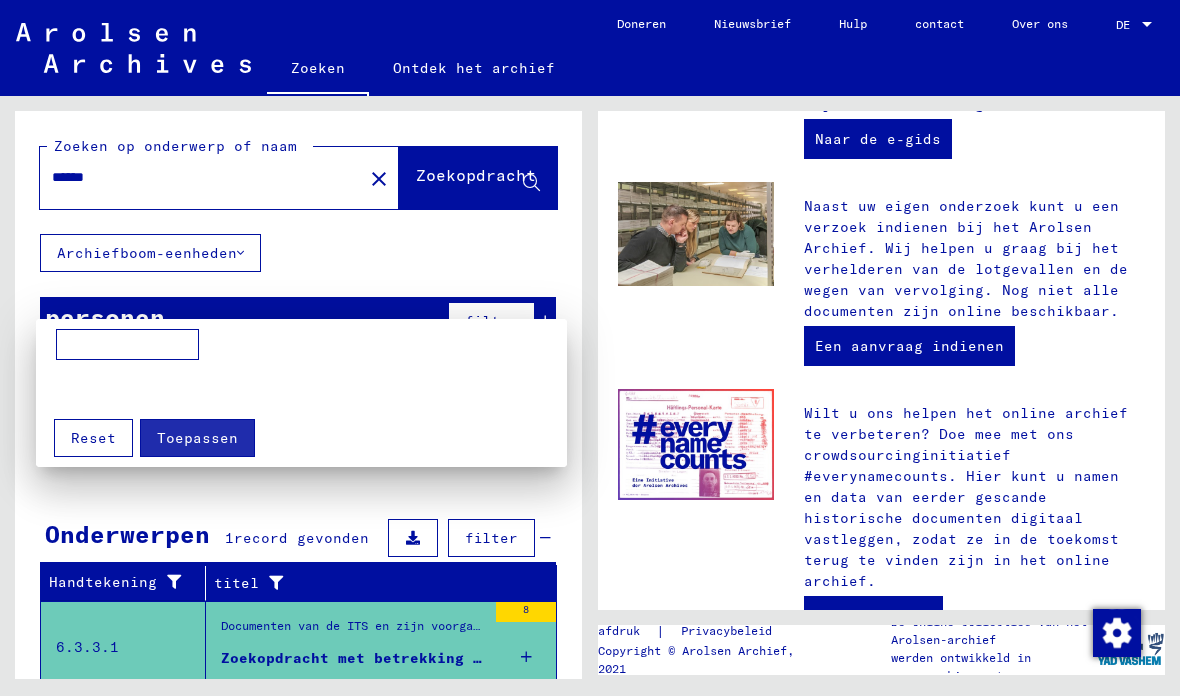 click at bounding box center [127, 345] 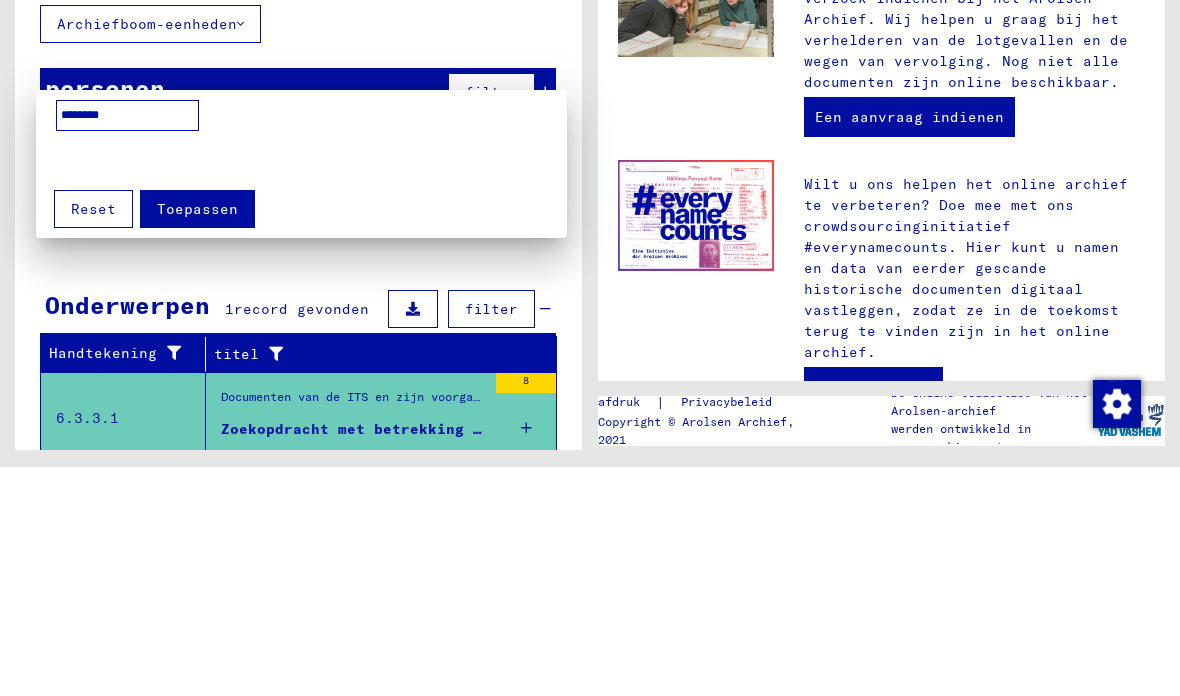 type on "********" 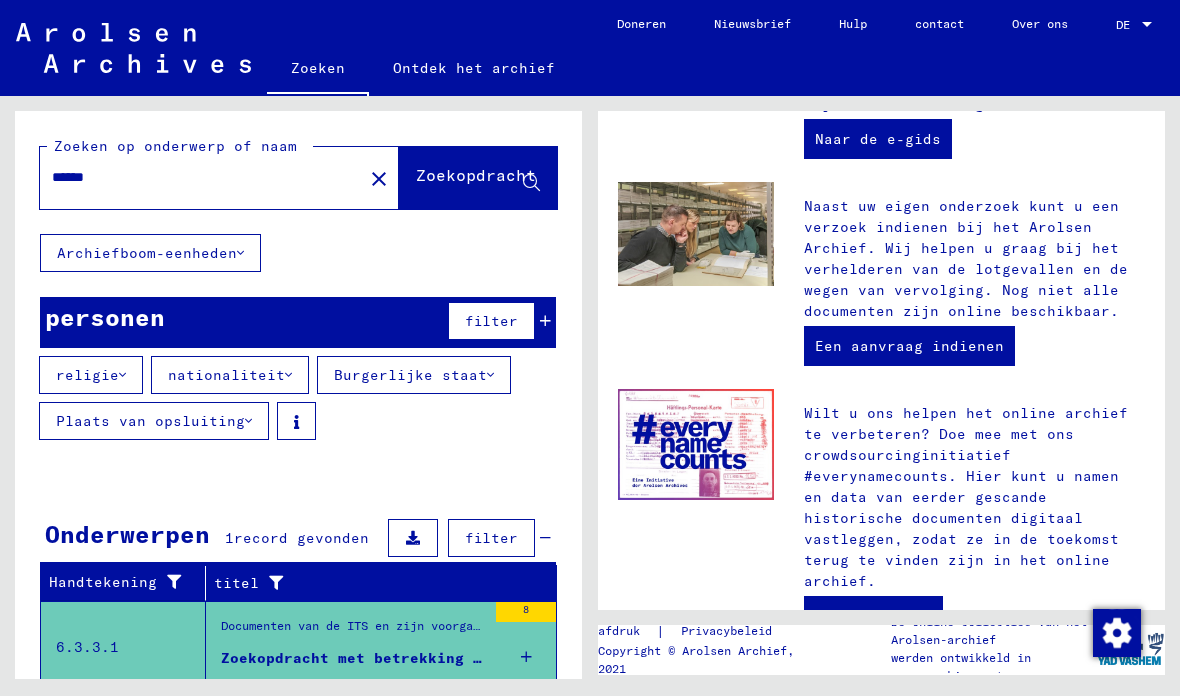click on "Plaats van opsluiting" at bounding box center [154, 421] 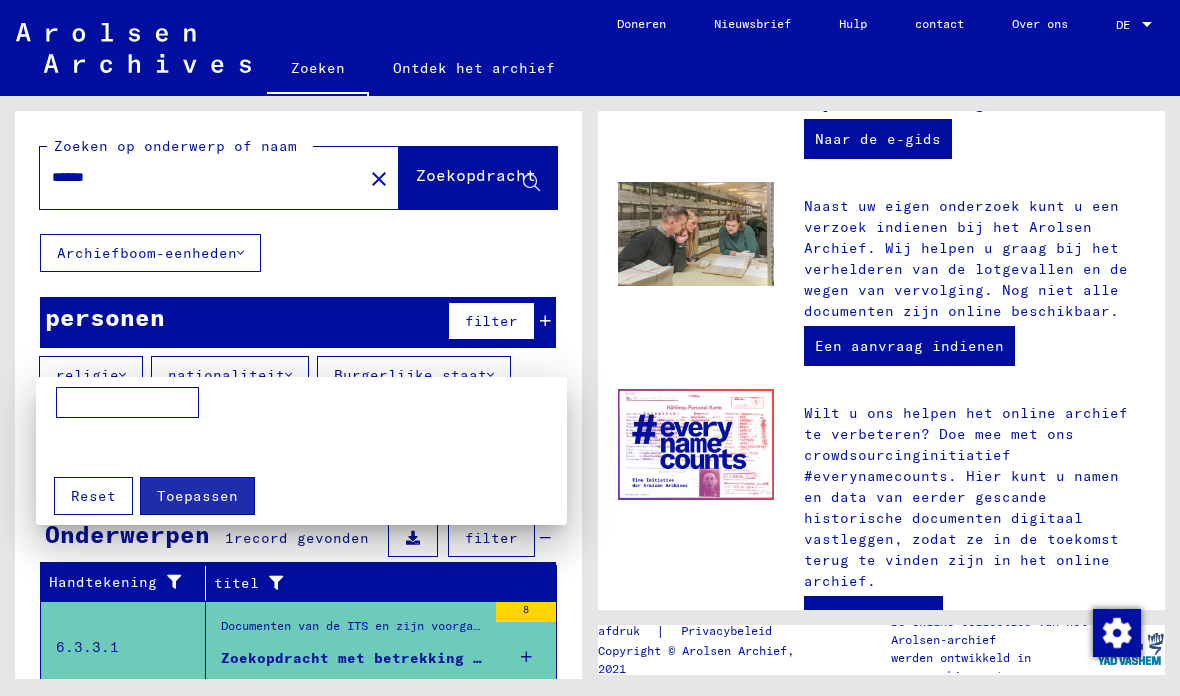 click at bounding box center (127, 403) 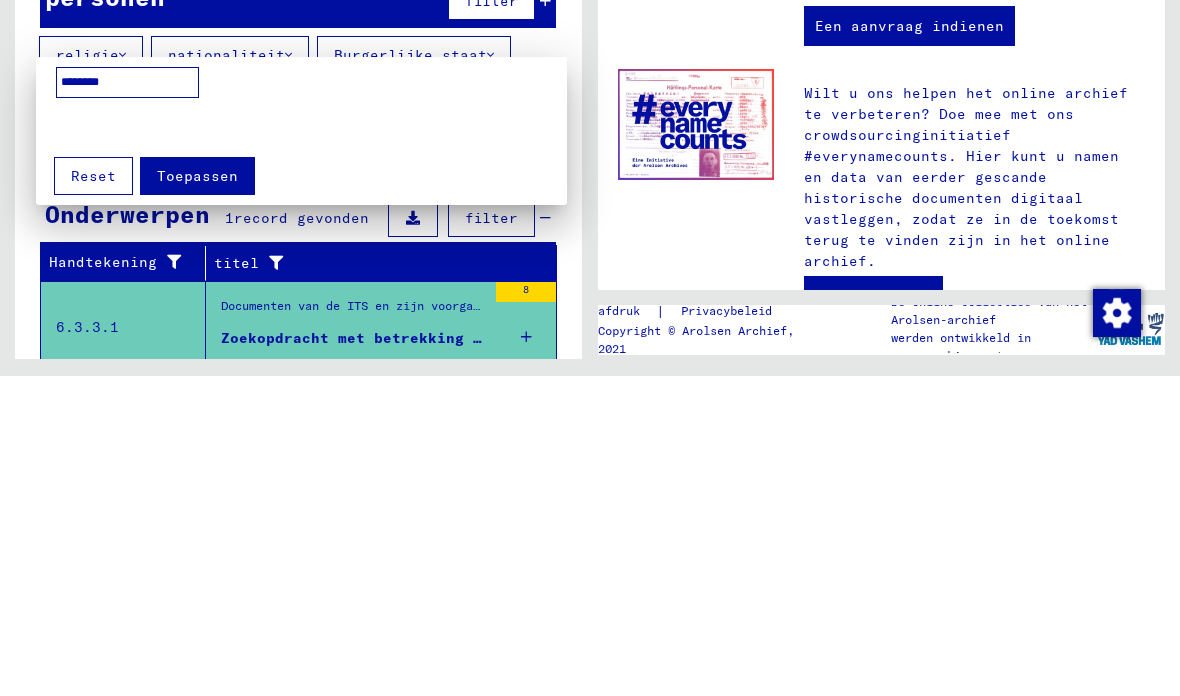 type on "********" 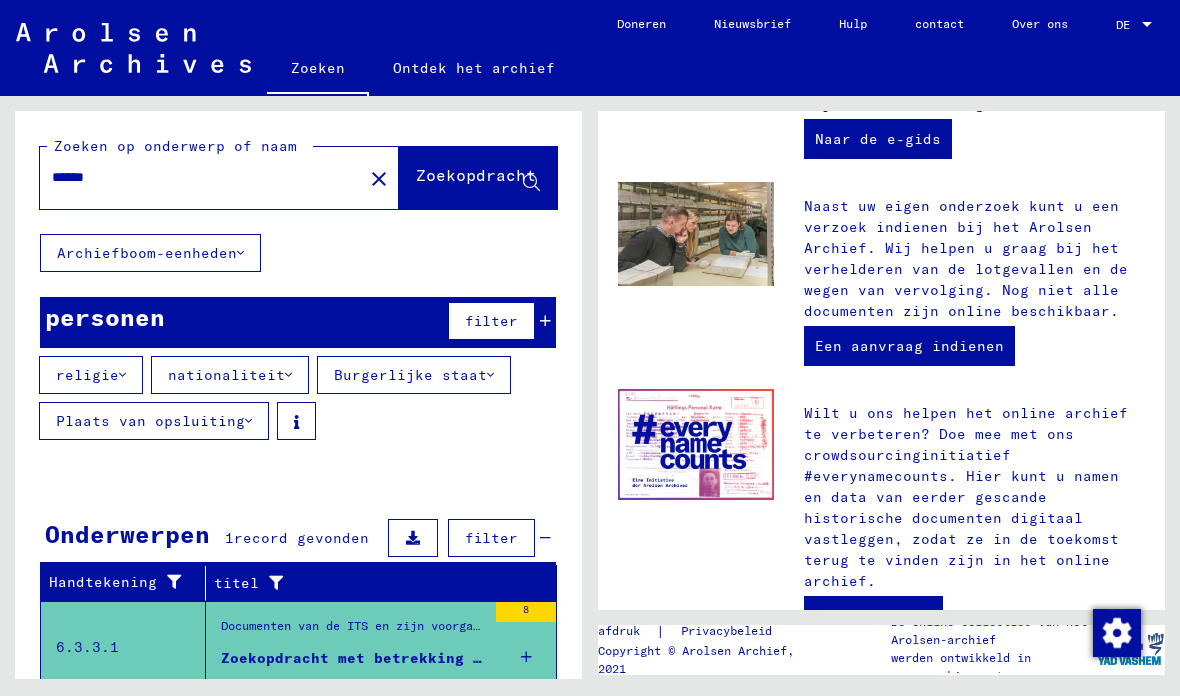 click on "Documenten van de ITS en zijn voorgangers > Verwerking van vragen > Zaakgerelateerde dossiers van de ITS vanaf 1947 > Micro-indiening van T/D-zaken > Dossiers met dossiernummers van 27501 tot 28000" at bounding box center [353, 631] 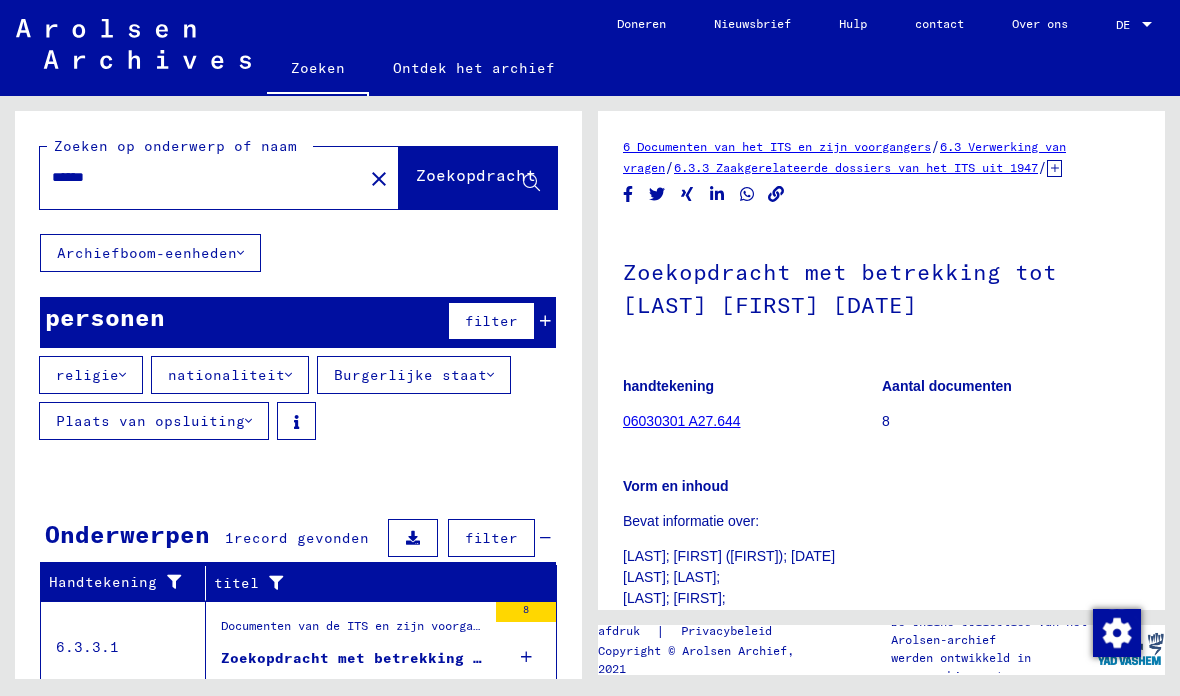 scroll, scrollTop: 0, scrollLeft: 0, axis: both 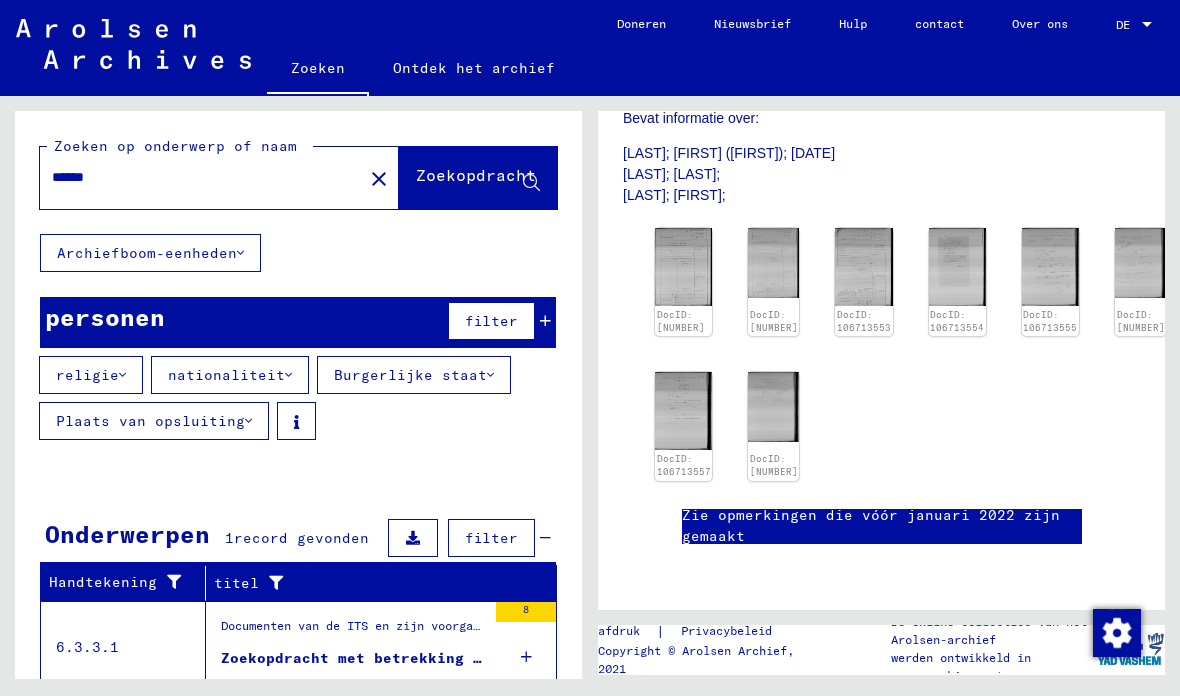 click on "Zie opmerkingen die vóór januari 2022 zijn gemaakt" 